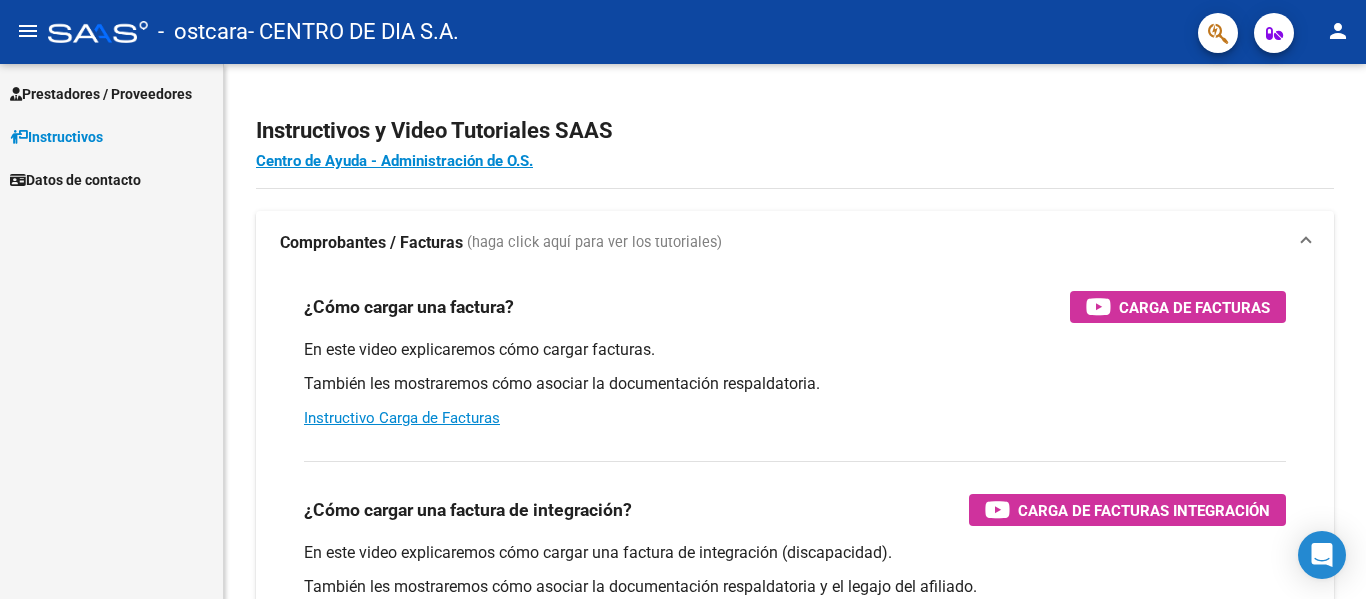 scroll, scrollTop: 0, scrollLeft: 0, axis: both 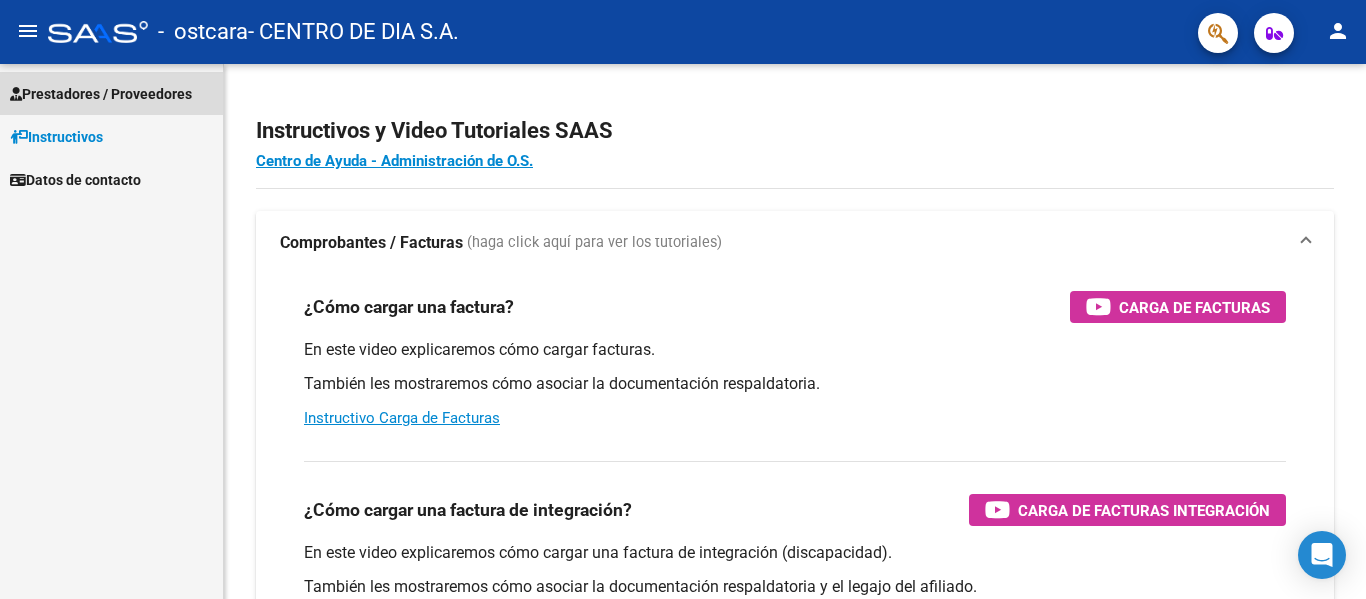 click on "Prestadores / Proveedores" at bounding box center (101, 94) 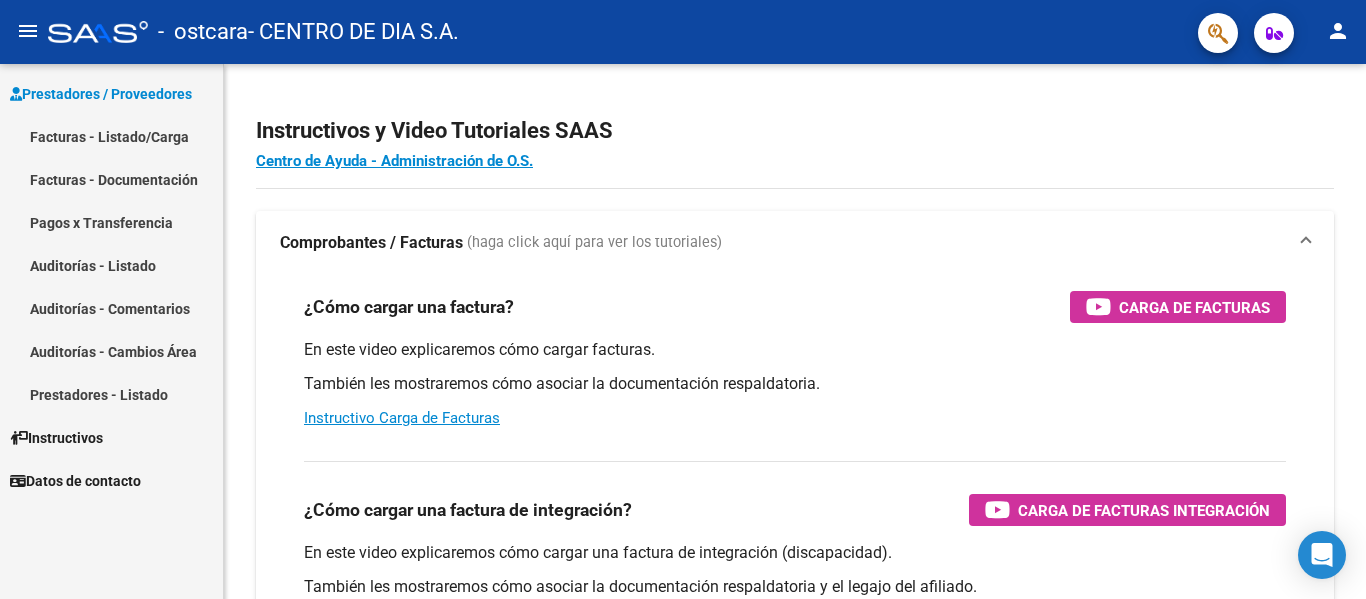 click on "Facturas - Listado/Carga" at bounding box center (111, 136) 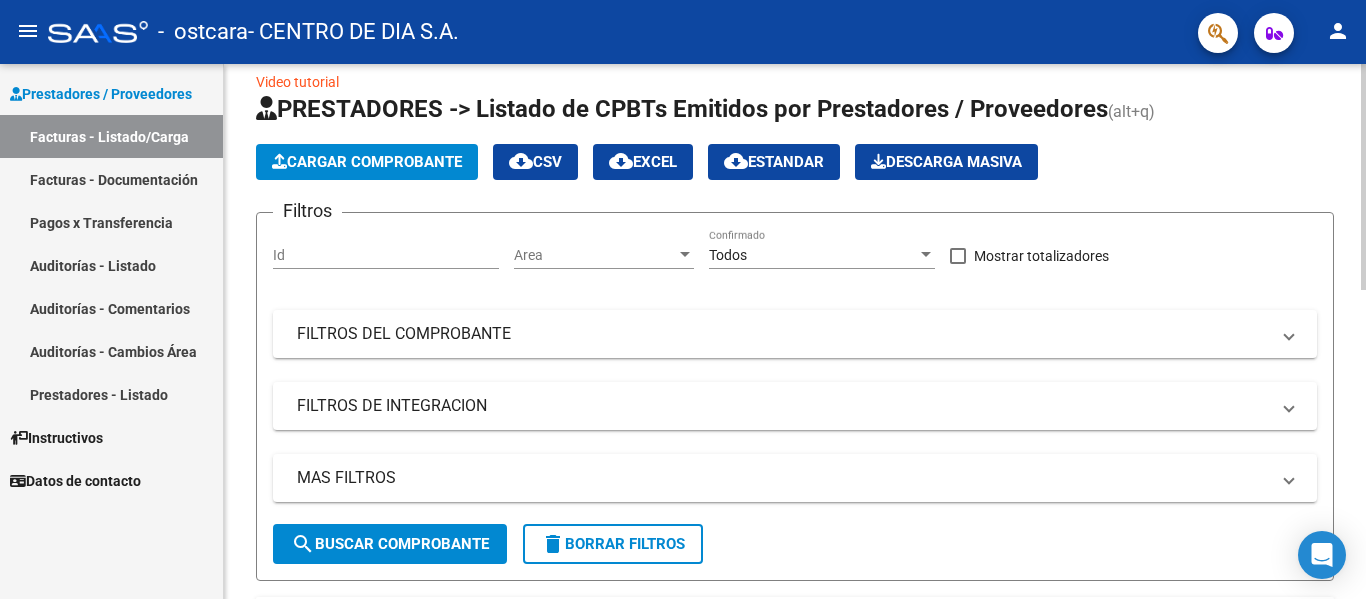 scroll, scrollTop: 0, scrollLeft: 0, axis: both 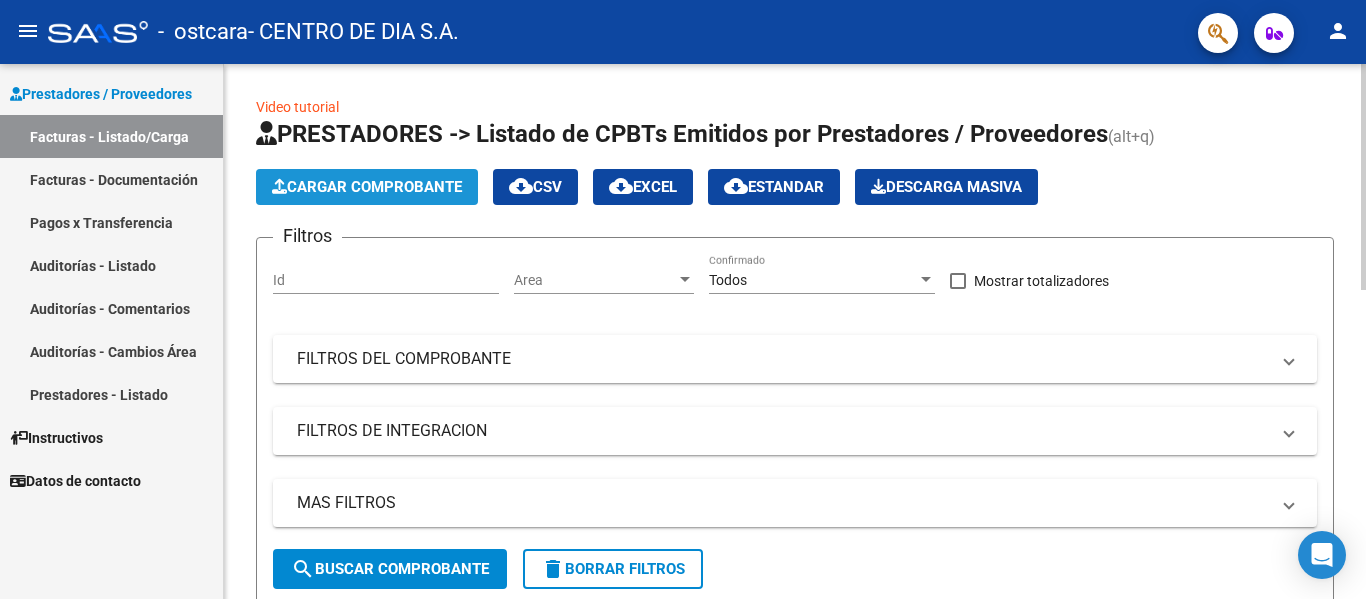 click on "Cargar Comprobante" 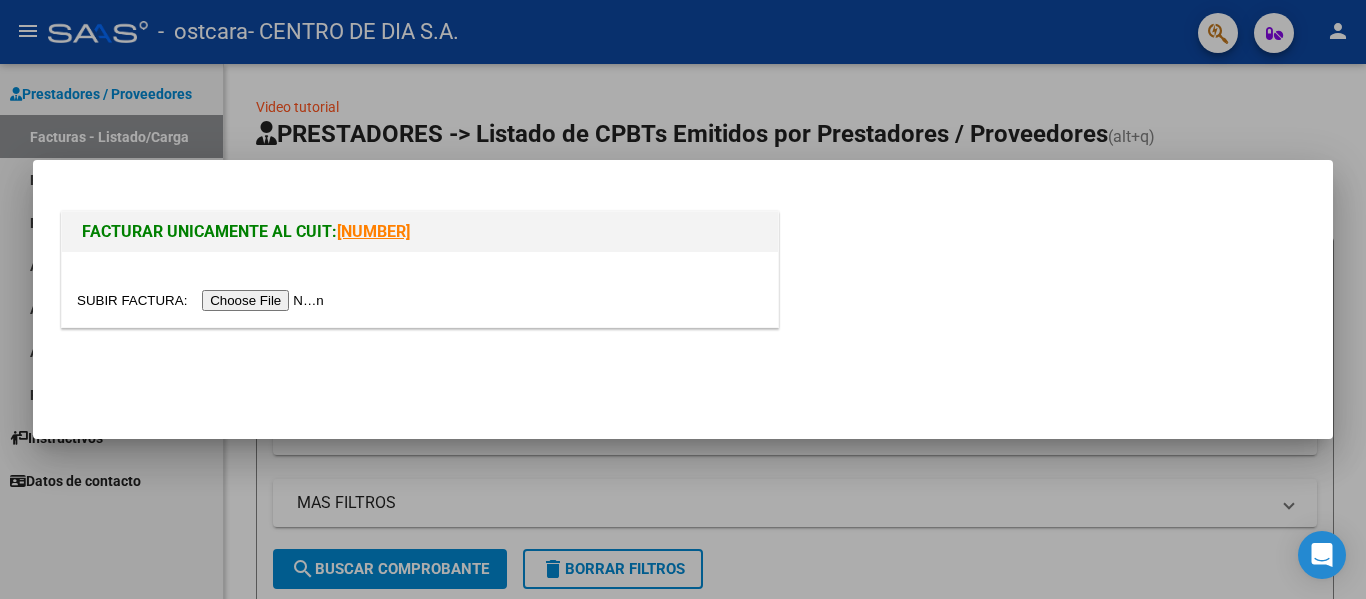 click at bounding box center [203, 300] 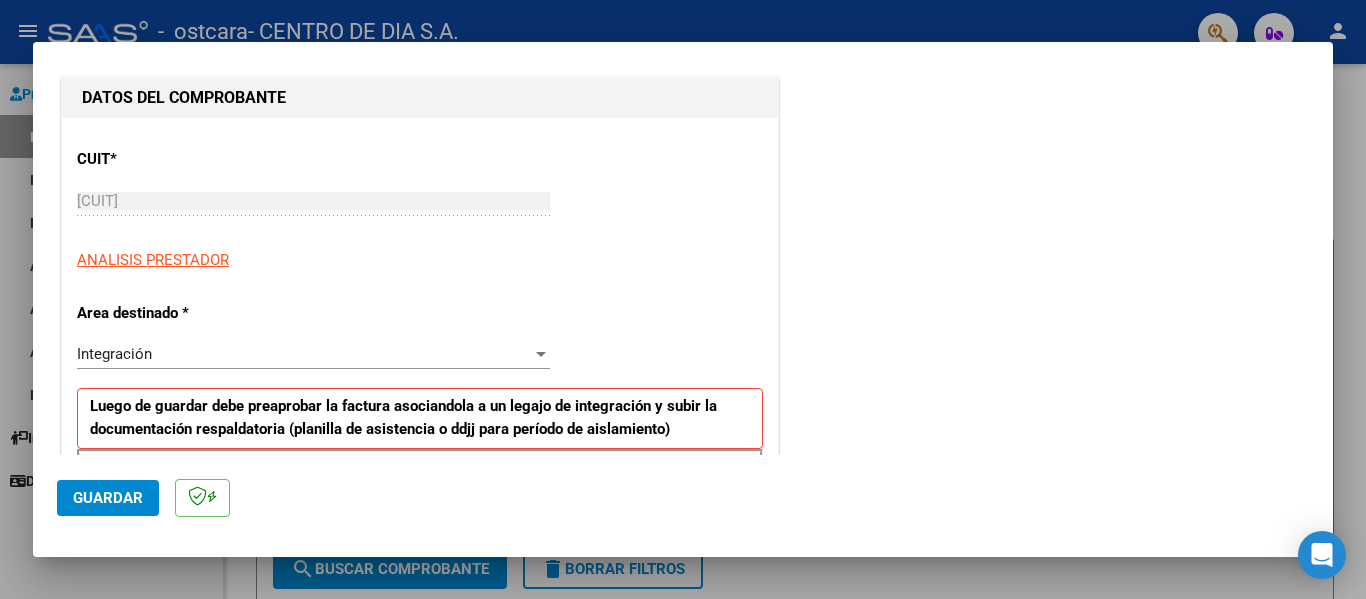 scroll, scrollTop: 200, scrollLeft: 0, axis: vertical 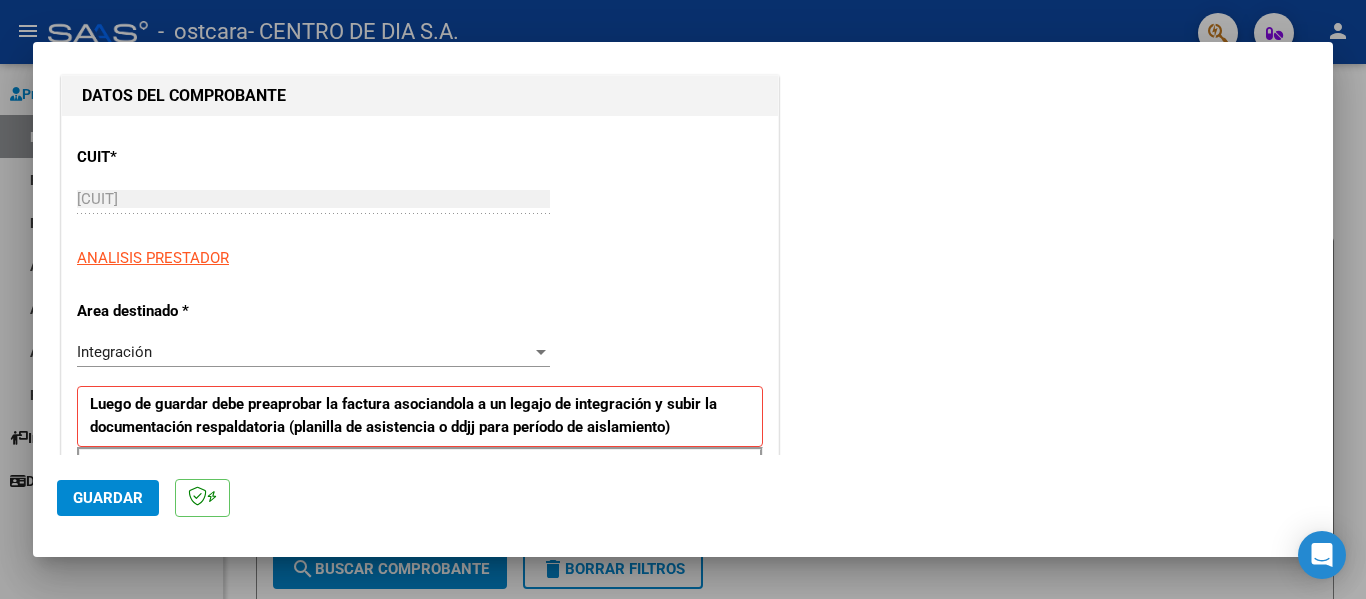 click on "Integración" at bounding box center (304, 352) 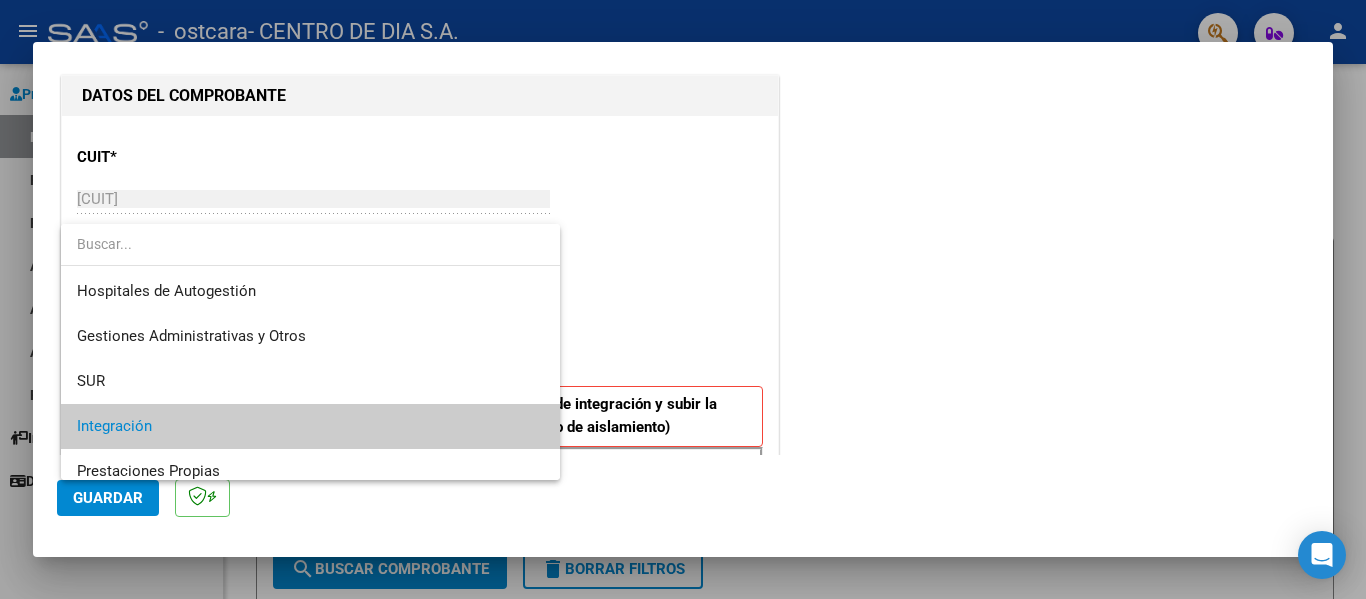 scroll, scrollTop: 75, scrollLeft: 0, axis: vertical 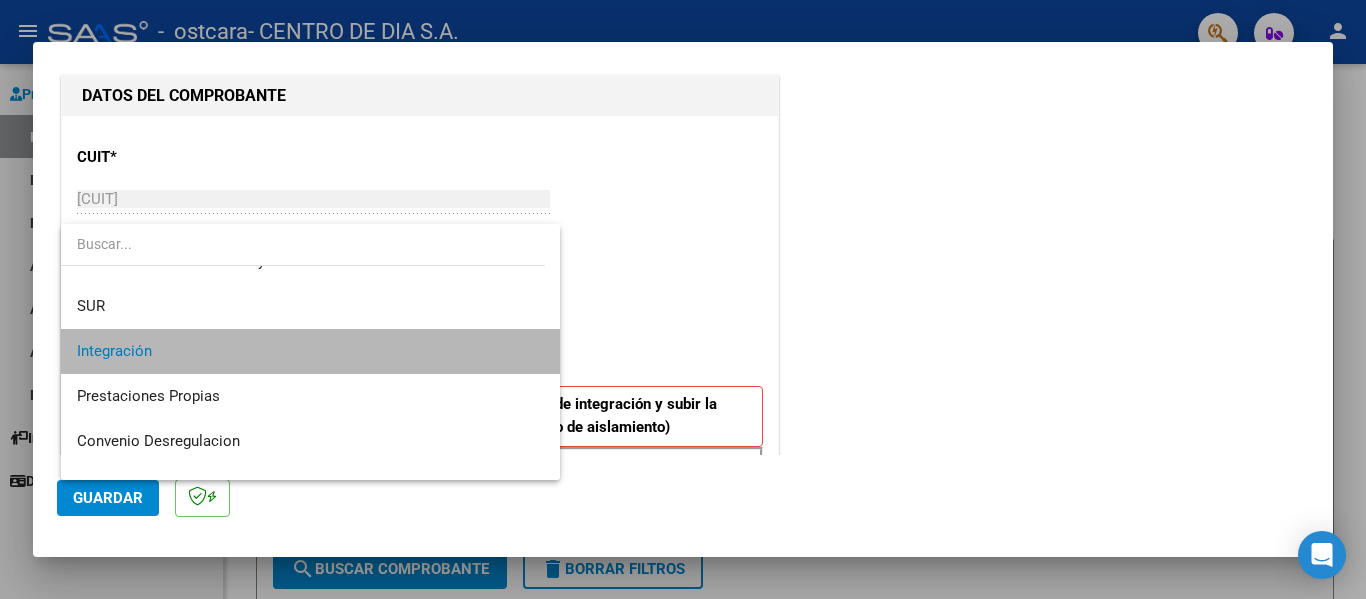 click on "Integración" at bounding box center [310, 351] 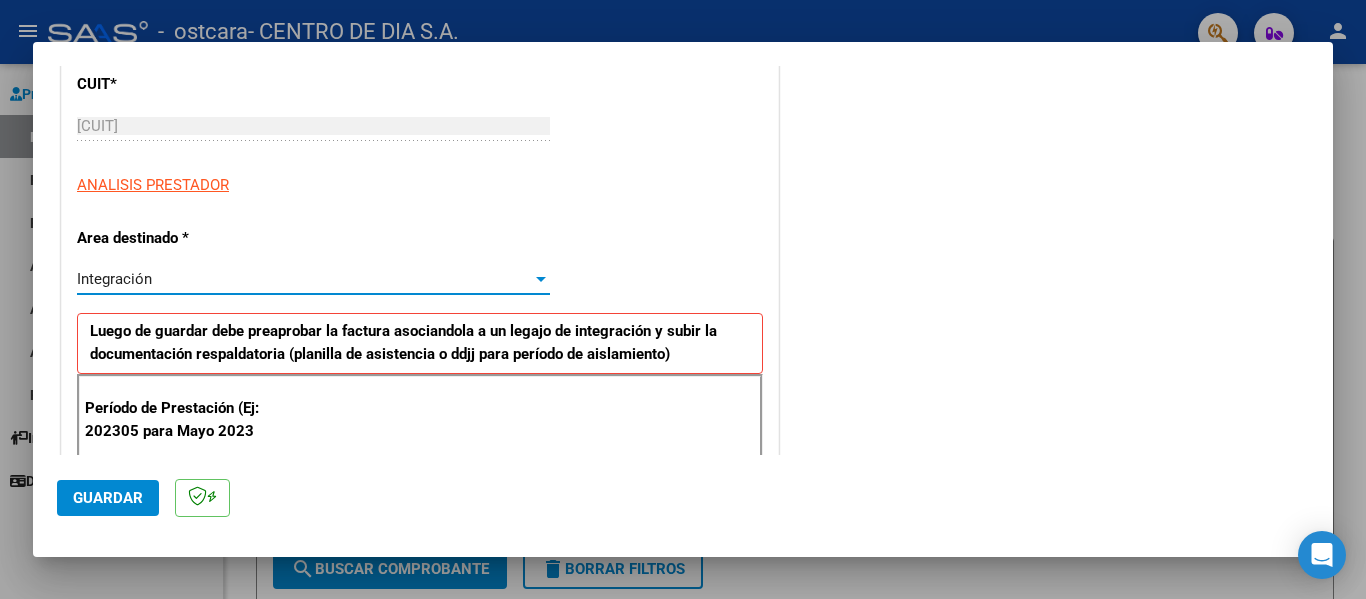 scroll, scrollTop: 400, scrollLeft: 0, axis: vertical 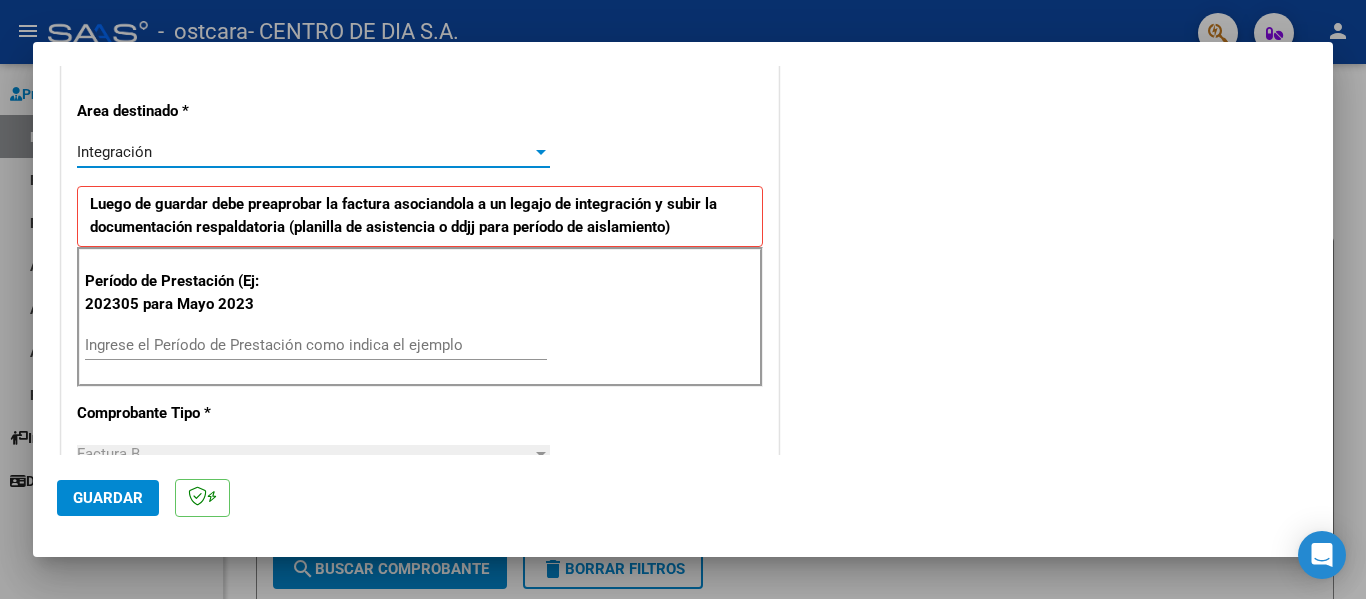 click on "Ingrese el Período de Prestación como indica el ejemplo" at bounding box center [316, 345] 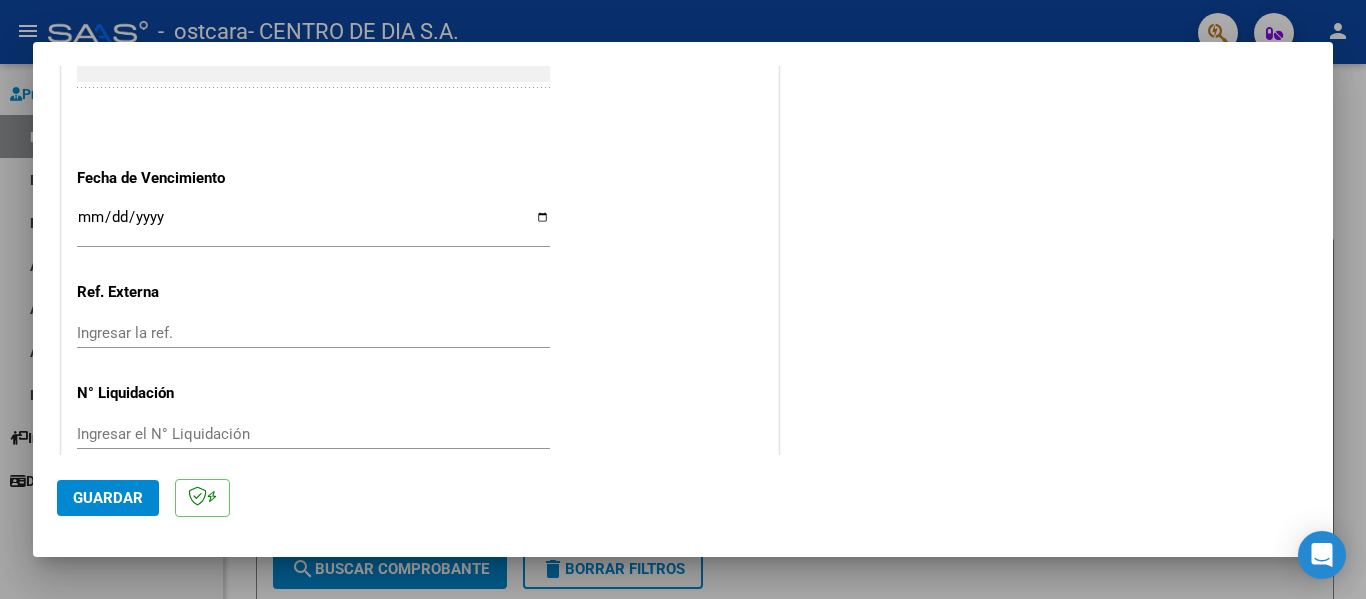 scroll, scrollTop: 1333, scrollLeft: 0, axis: vertical 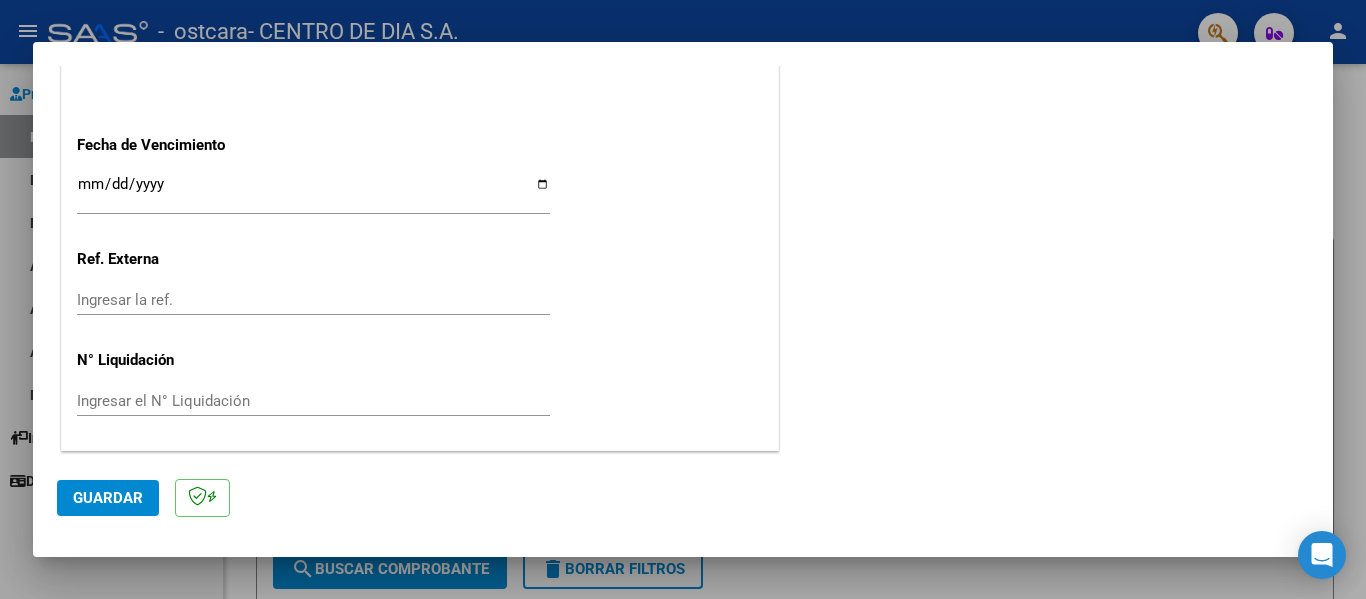 type on "202507" 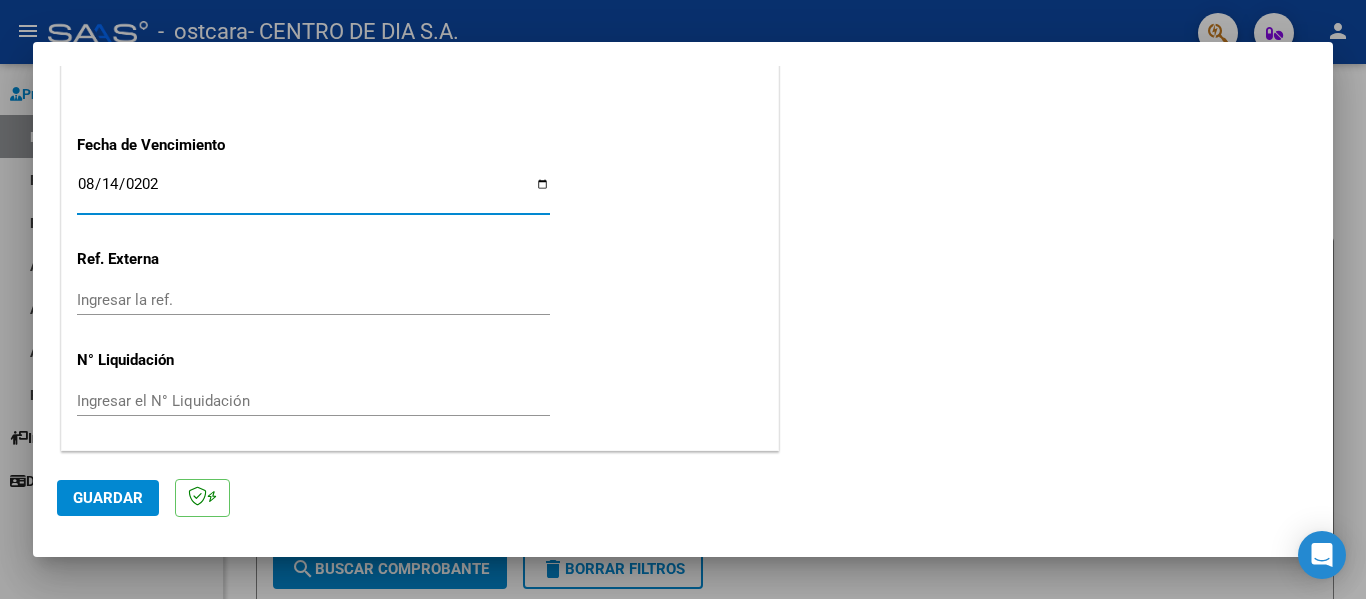 type on "2025-08-14" 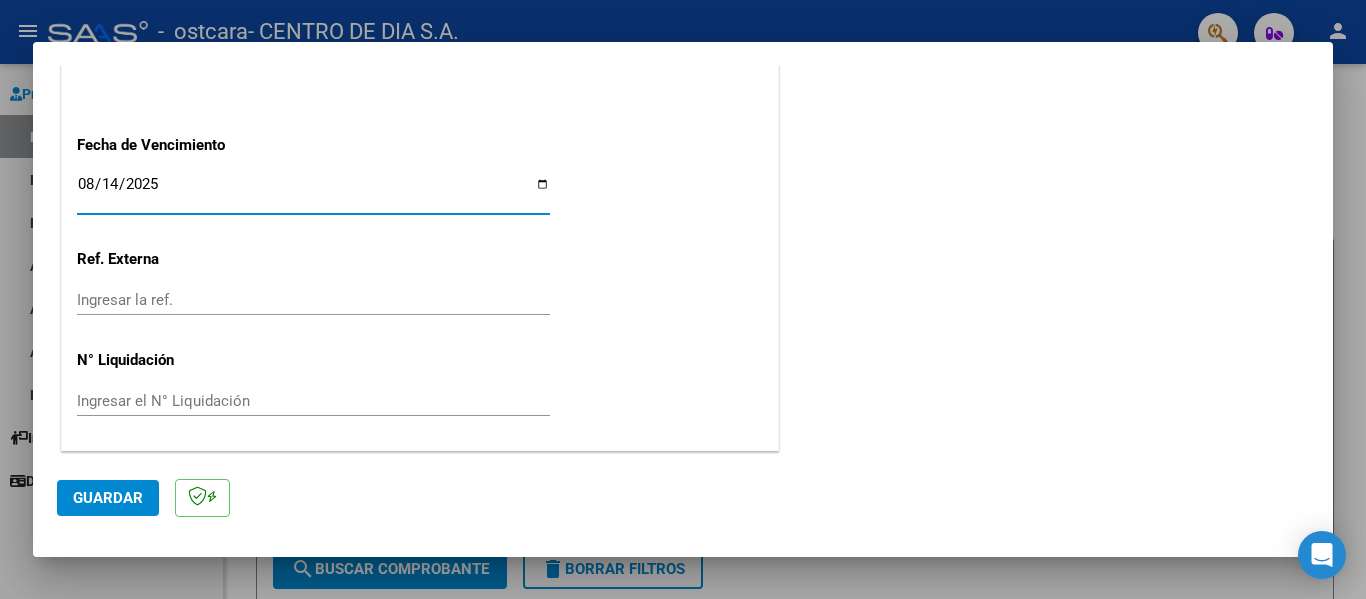 click on "CUIT  *   [CUIT] Ingresar CUIT  ANALISIS PRESTADOR  Area destinado * Integracion Seleccionar Area Luego de guardar debe preaprobar la factura asociandola a un legajo de integracion y subir la documentacion respaldatoria (planilla de asistencia o ddjj para periodo de aislamiento)  Periodo de Prestacion (Ej: 202305 para Mayo 2023    202507 Ingrese el Periodo de Prestacion como indica el ejemplo   Comprobante Tipo * Factura B Seleccionar Tipo Punto de Venta  *   10 Ingresar el Nro.  Numero  *   116 Ingresar el Nro.  Monto  *   $ 475.830,36 Ingresar el monto  Fecha del Cpbt.  *   2025-08-04 Ingresar la fecha  CAE / CAEA (no ingrese CAI)    75317896078662 Ingresar el CAE o CAEA (no ingrese CAI)  Fecha de Vencimiento    2025-08-14 Ingresar la fecha  Ref. Externa    Ingresar la ref.  N° Liquidacion    Ingresar el N° Liquidacion" at bounding box center [420, -284] 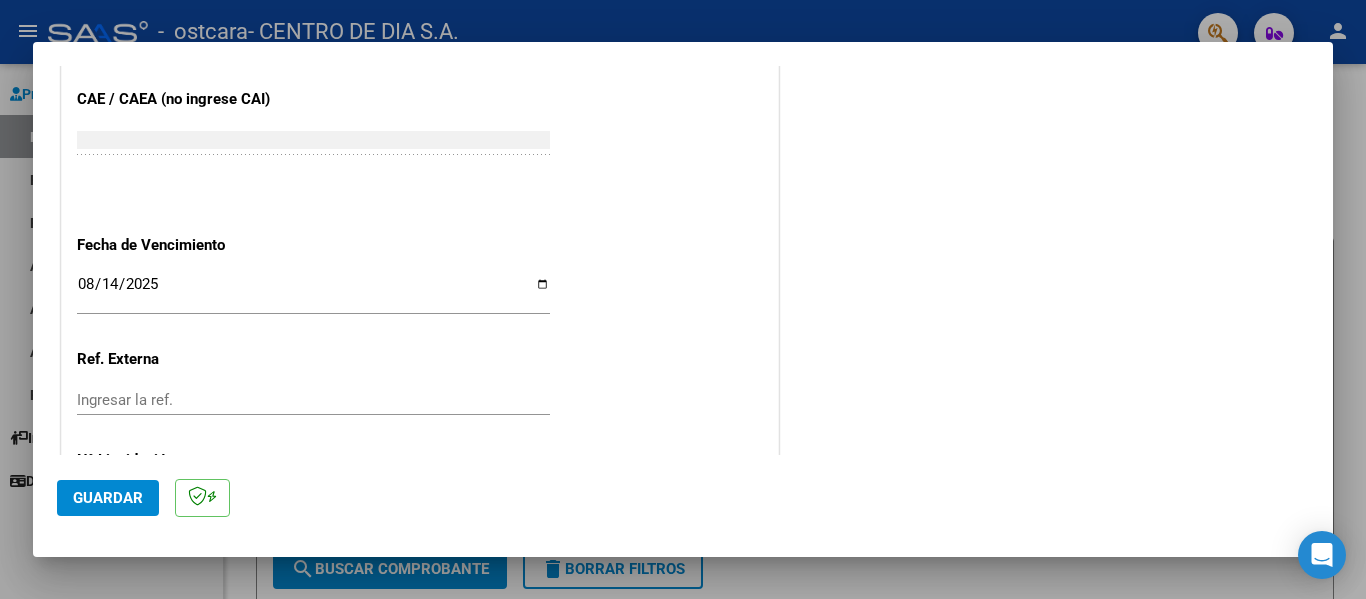 scroll, scrollTop: 1333, scrollLeft: 0, axis: vertical 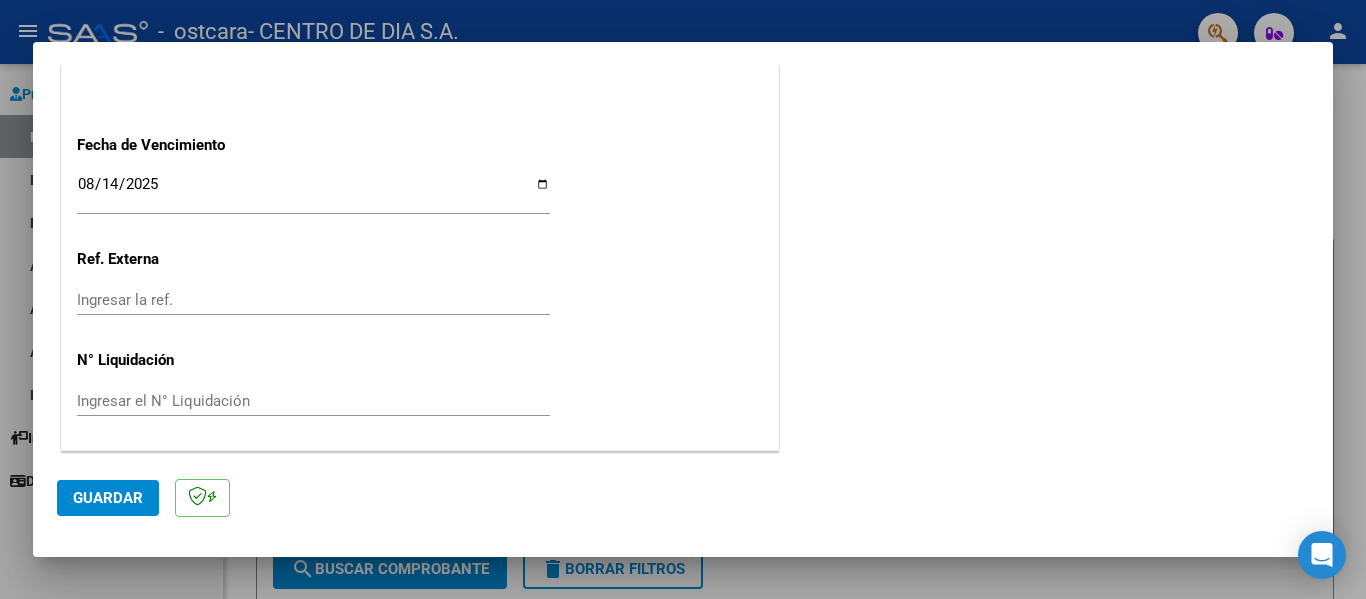 click on "Guardar" 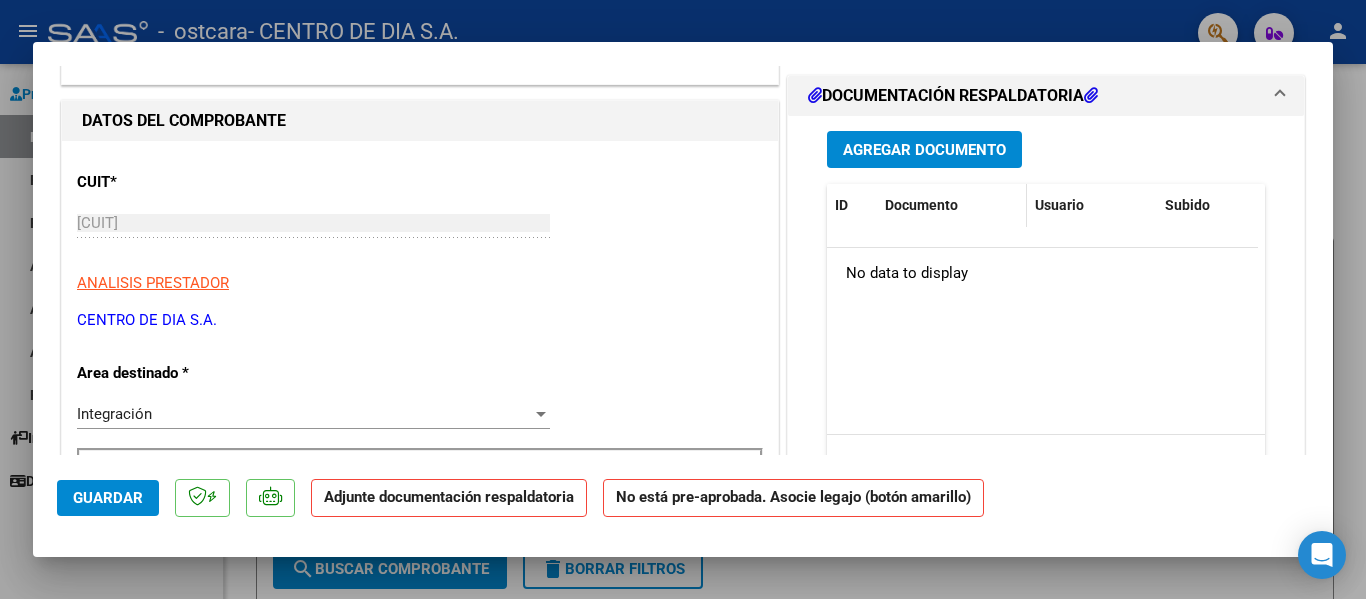 scroll, scrollTop: 0, scrollLeft: 0, axis: both 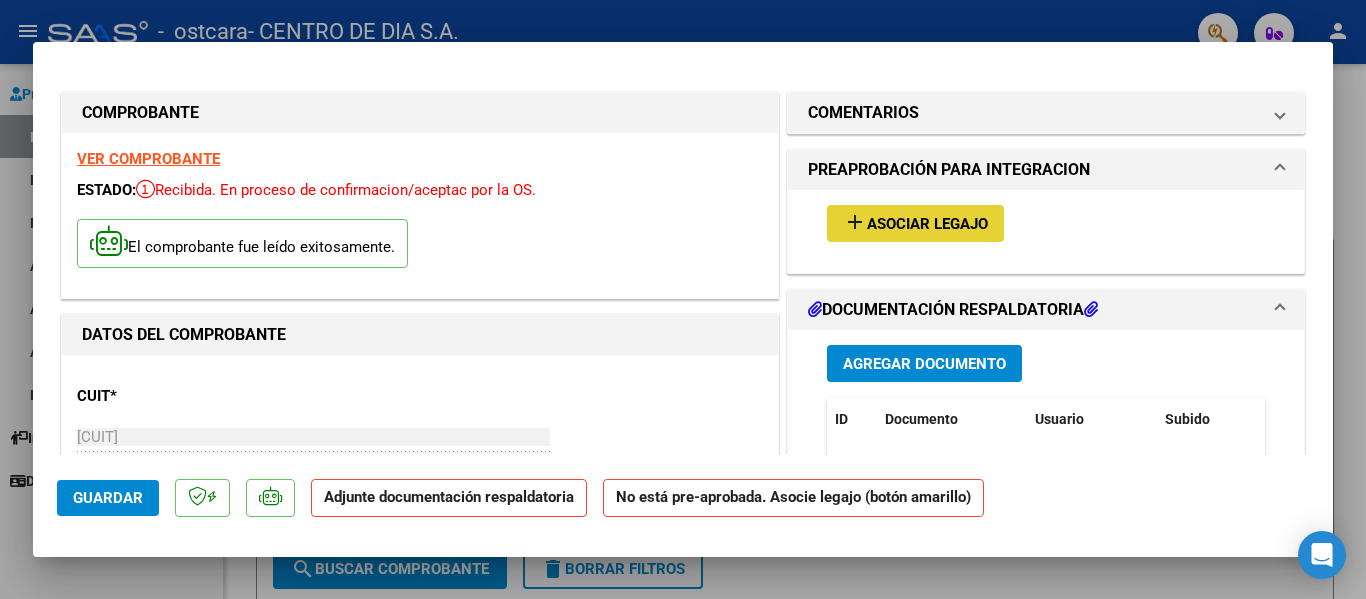 click on "Asociar Legajo" at bounding box center (927, 224) 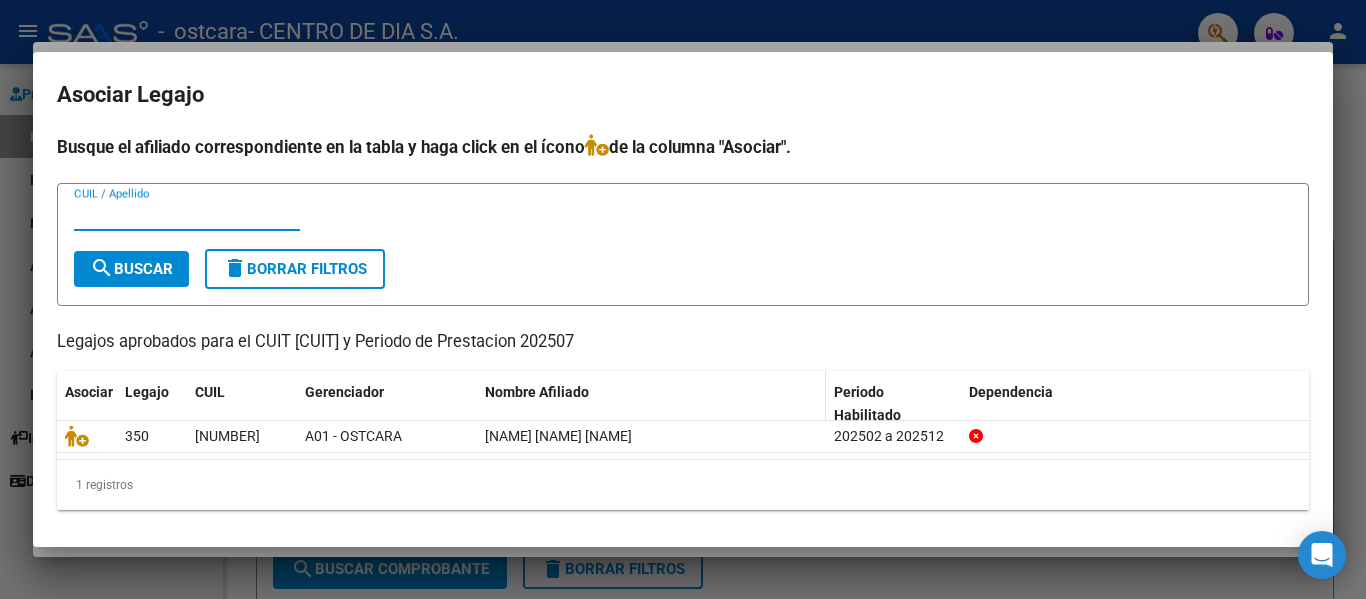 scroll, scrollTop: 4, scrollLeft: 0, axis: vertical 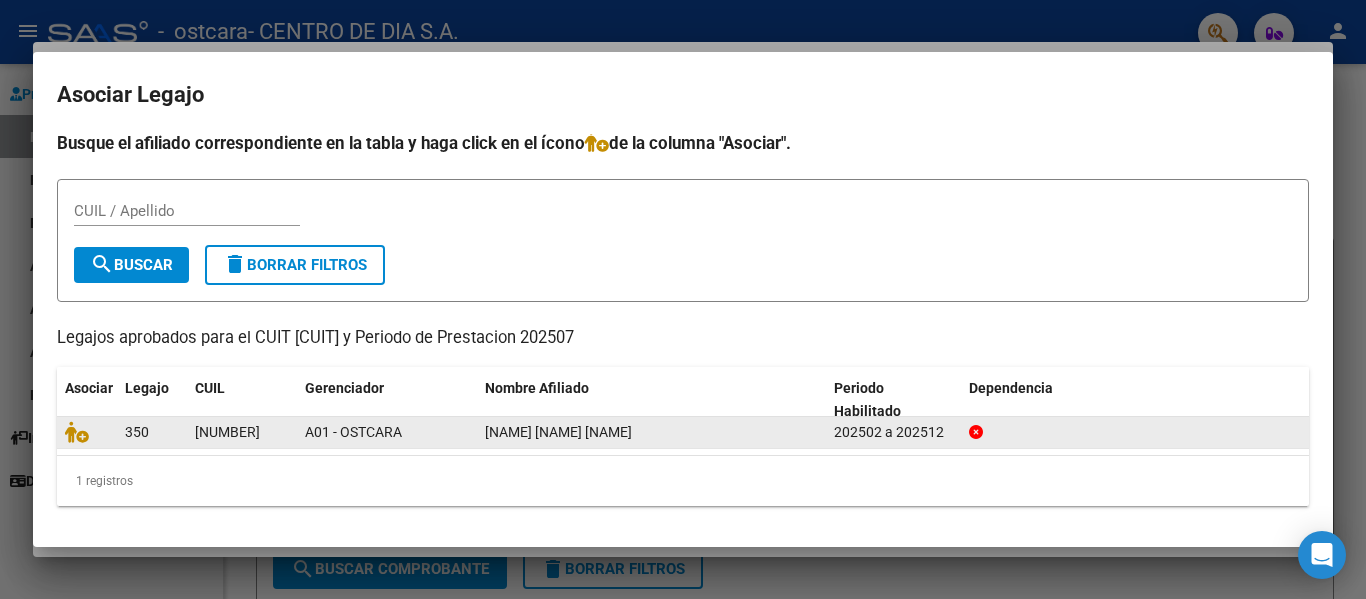 drag, startPoint x: 281, startPoint y: 430, endPoint x: 196, endPoint y: 430, distance: 85 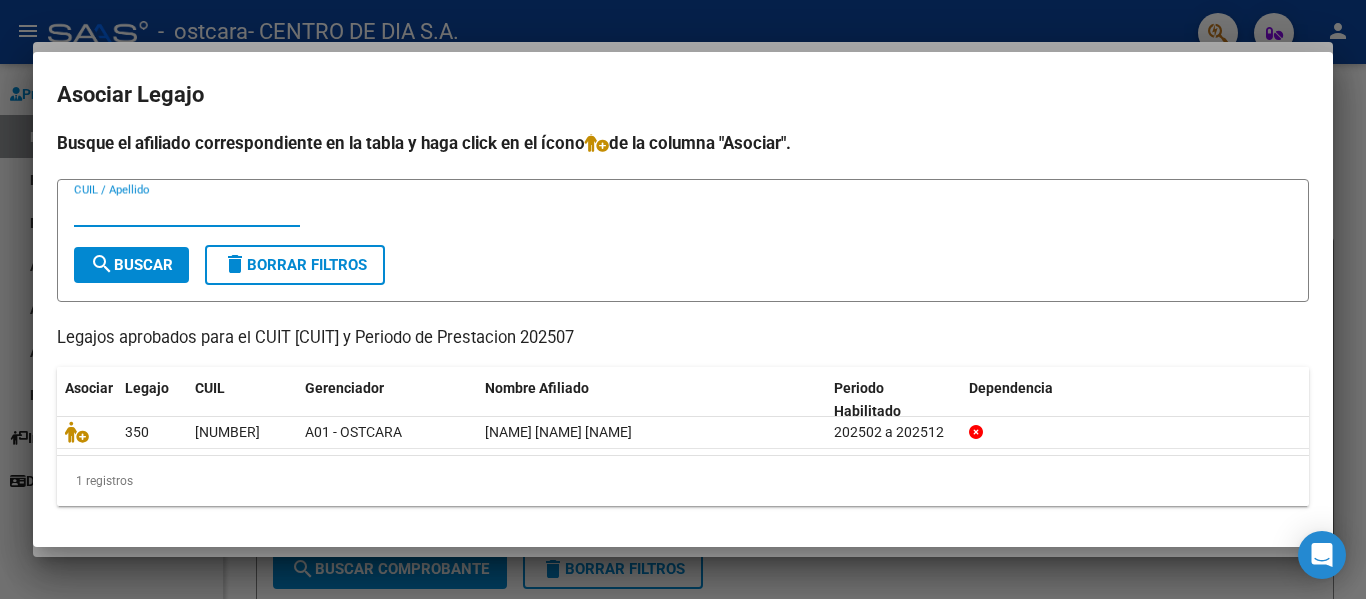 paste on "[NUMBER]" 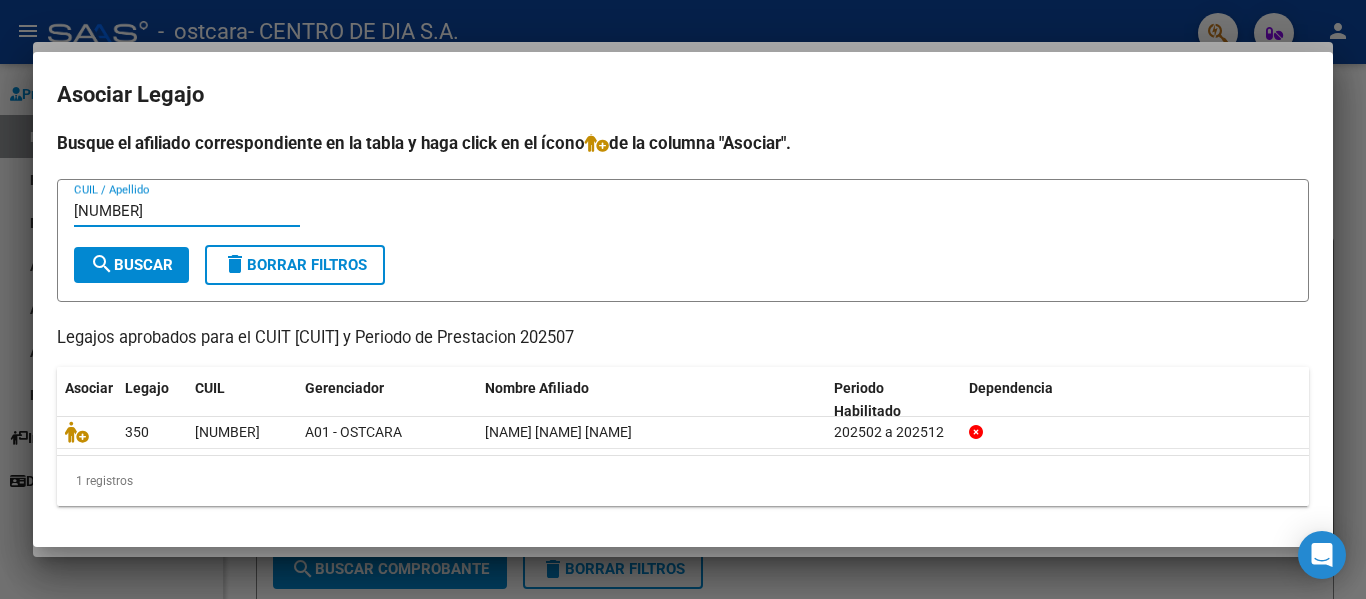 type on "[NUMBER]" 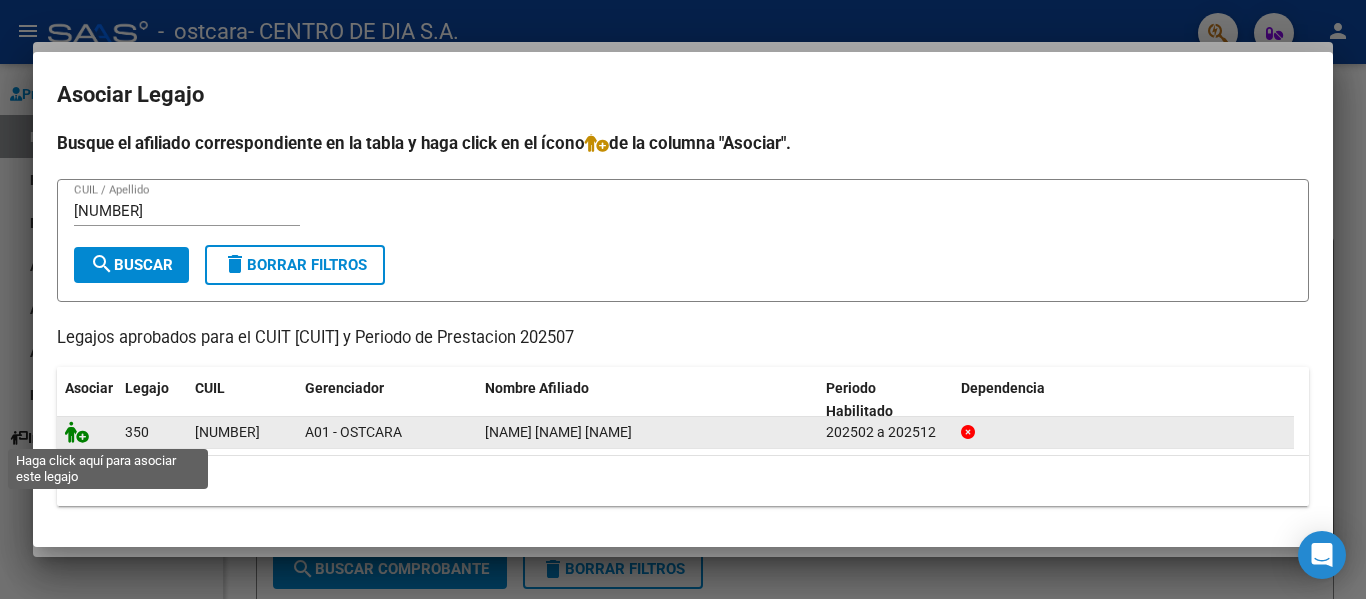 click 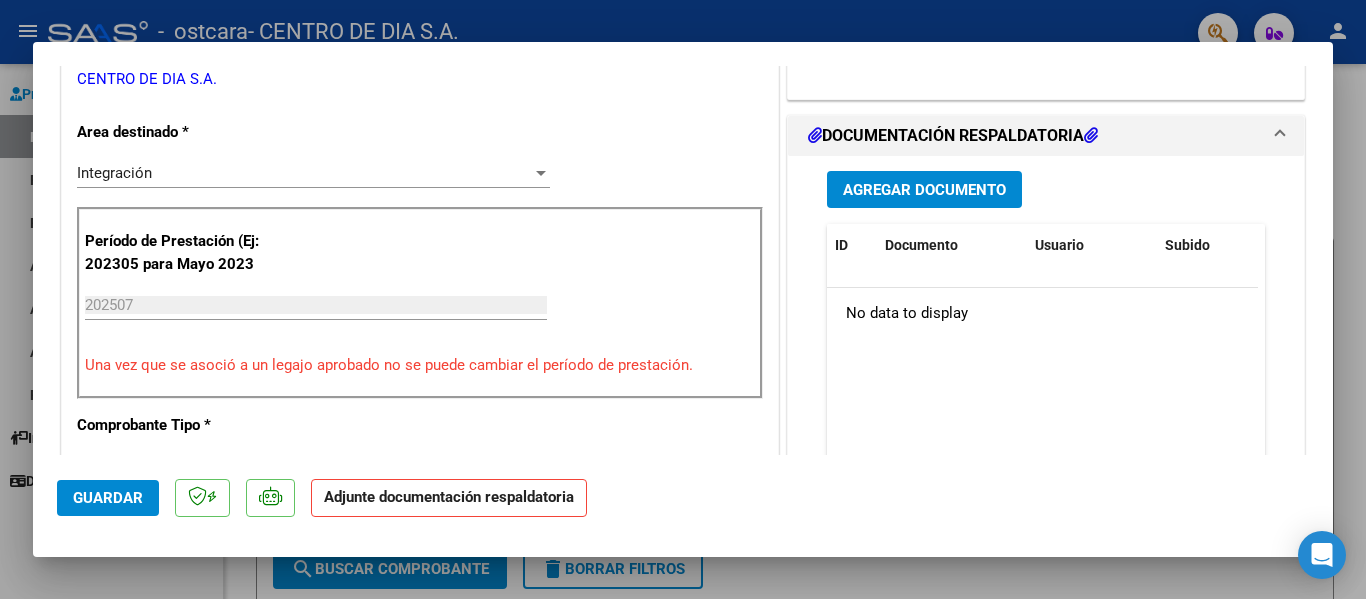 scroll, scrollTop: 500, scrollLeft: 0, axis: vertical 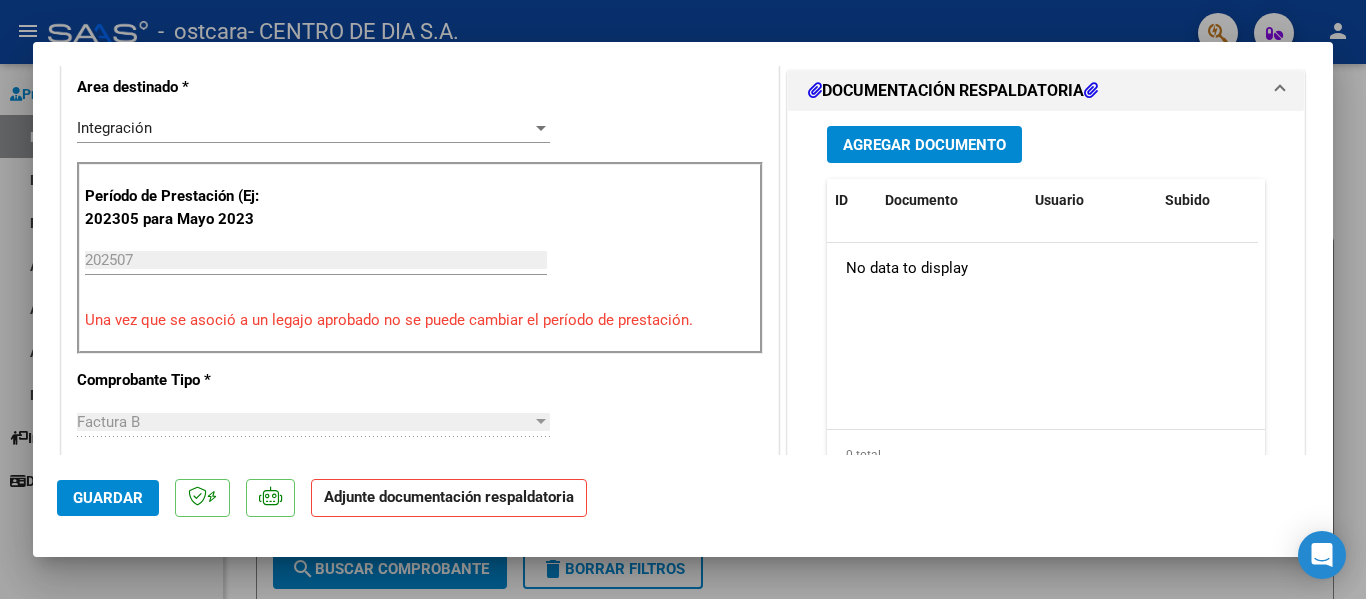 click on "Agregar Documento" at bounding box center [924, 145] 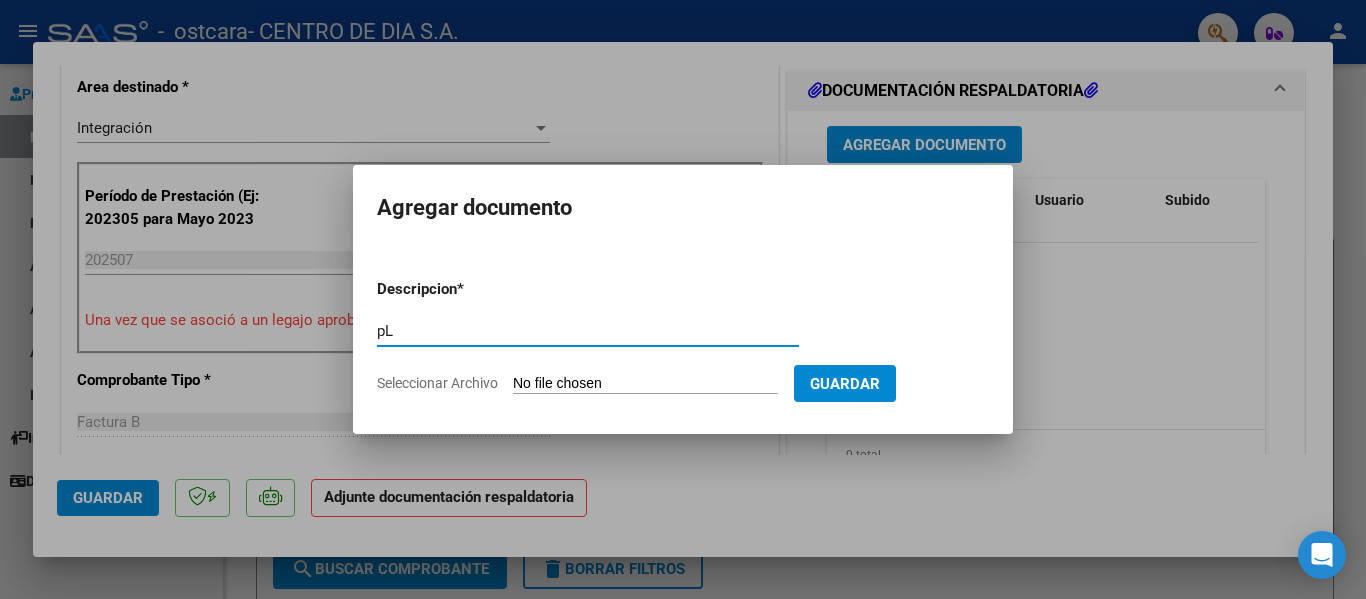 type on "p" 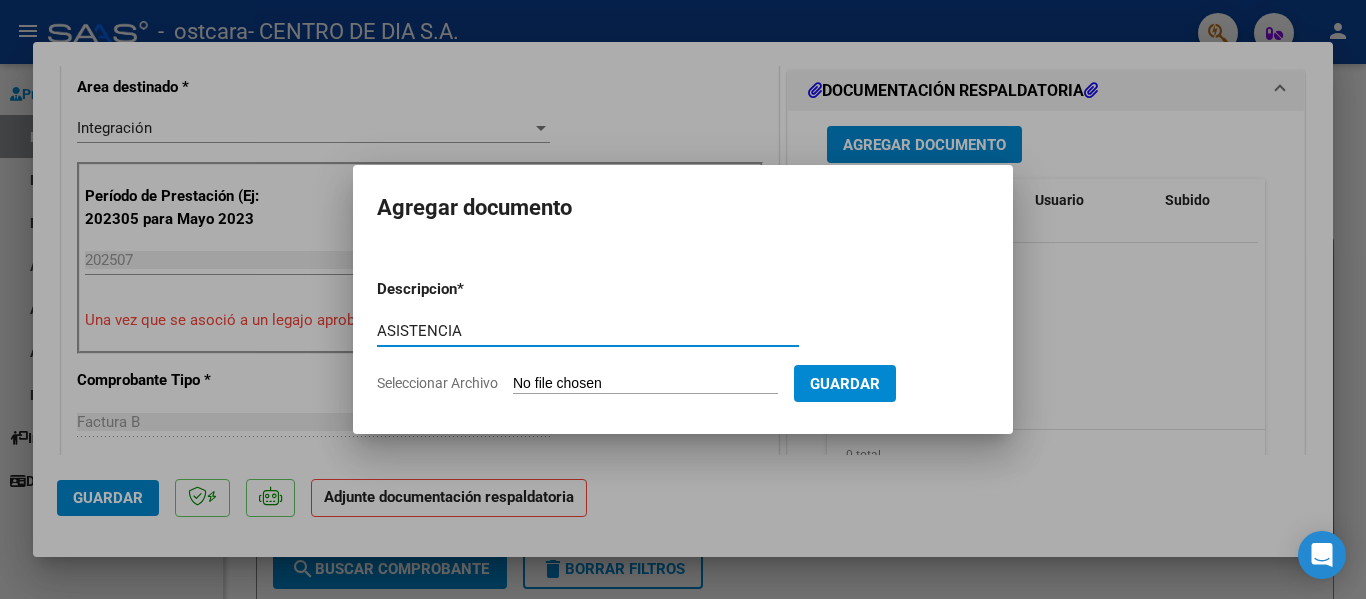 type on "ASISTENCIA" 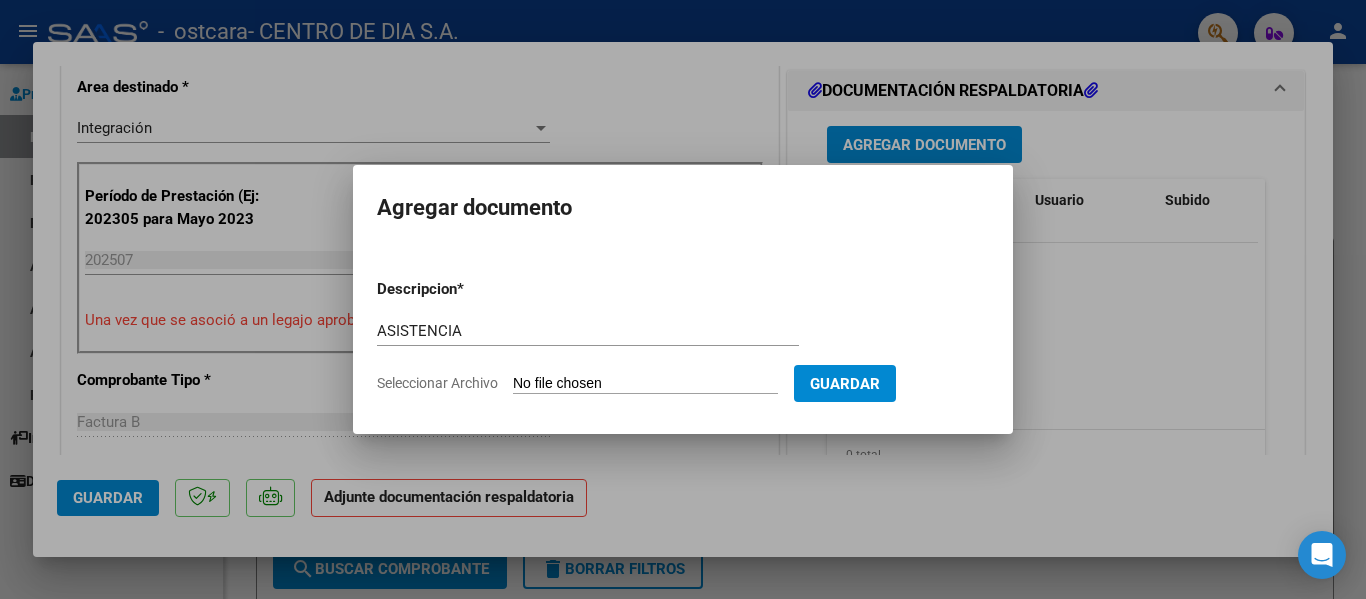type on "C:\fakepath\[NAME].pdf" 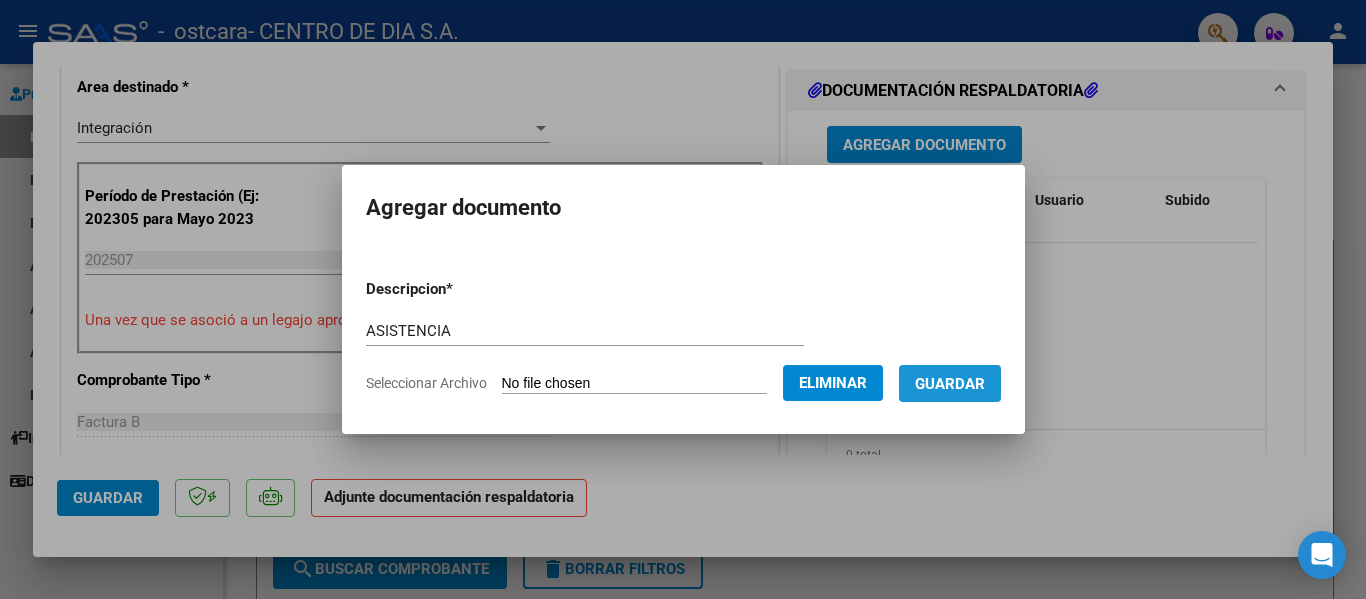 click on "Guardar" at bounding box center [950, 384] 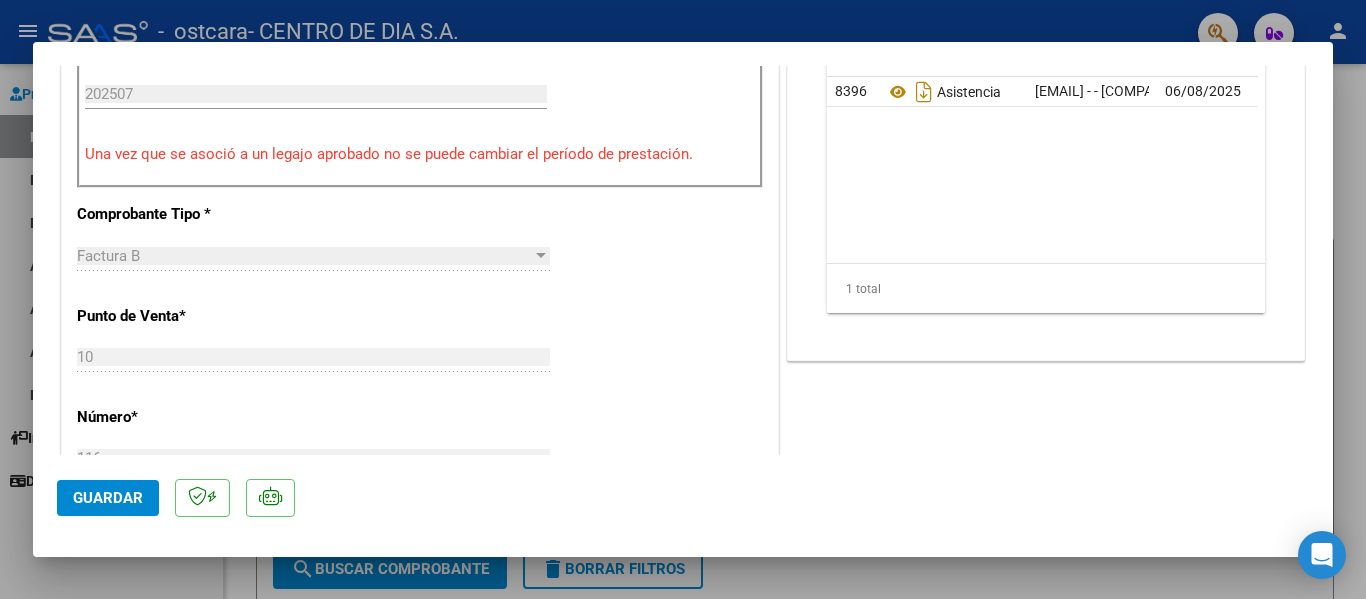 scroll, scrollTop: 500, scrollLeft: 0, axis: vertical 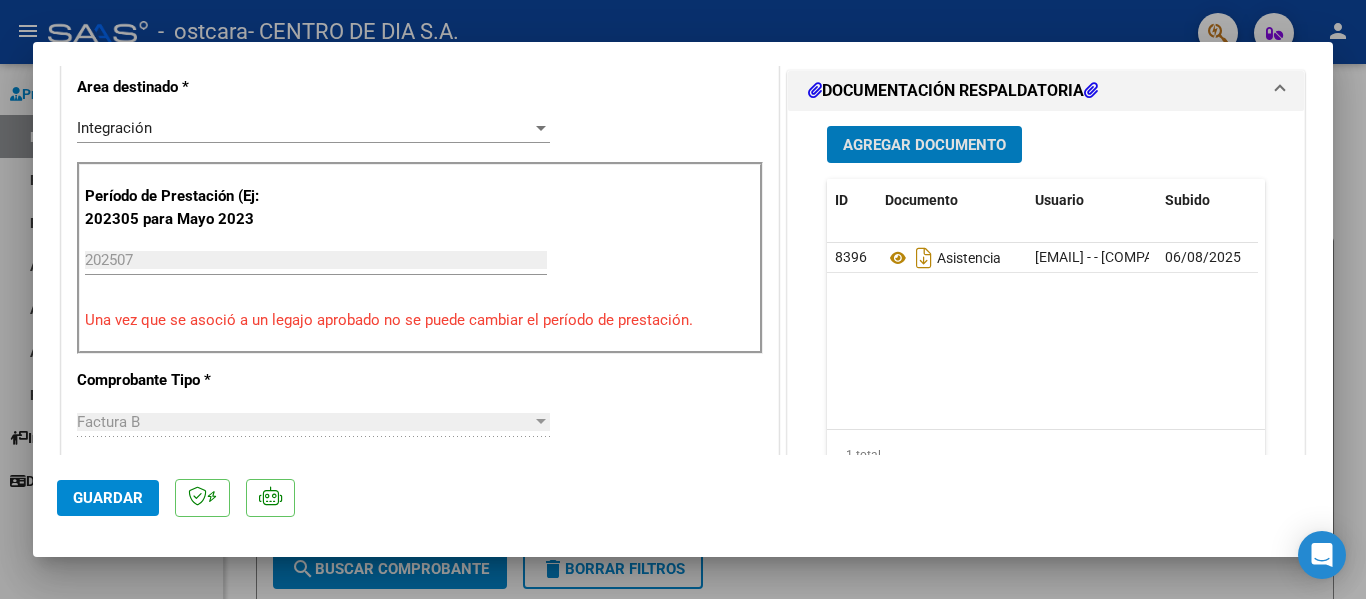 click on "Guardar" 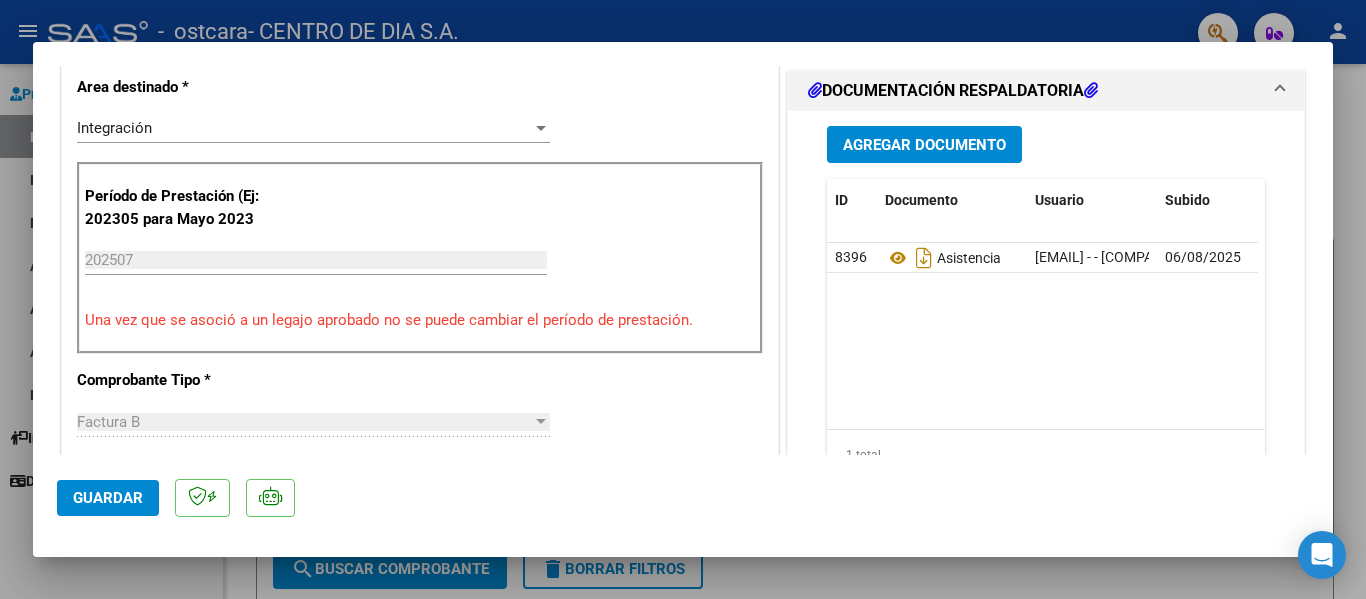 click on "COMPROBANTE VER COMPROBANTE       ESTADO:   Recibida. En proceso de confirmacion/aceptac por la OS.     El comprobante fue leido exitosamente.  DATOS DEL COMPROBANTE CUIT  *   [CUIT] Ingresar CUIT  ANALISIS PRESTADOR  [COMPANY]  ARCA Padron  Area destinado * Integracion Seleccionar Area Periodo de Prestacion (Ej: 202305 para Mayo 2023    202507 Ingrese el Periodo de Prestacion como indica el ejemplo   Una vez que se asoció a un legajo aprobado no se puede cambiar el período de prestación.   Comprobante Tipo * Factura B Seleccionar Tipo Punto de Venta  *   10 Ingresar el Nro.  Numero  *   116 Ingresar el Nro.  Monto  *   $ 475.830,36 Ingresar el monto  Fecha del Cpbt.  *   2025-08-04 Ingresar la fecha  CAE / CAEA (no ingrese CAI)    75317896078662 Ingresar el CAE o CAEA (no ingrese CAI)  Fecha de Vencimiento    2025-08-14 Ingresar la fecha  Ref. Externa    Ingresar la ref.  N° Liquidacion    Ingresar el N° Liquidacion  COMENTARIOS Comentarios del Prestador / Gerenciador:   NO" at bounding box center [683, 260] 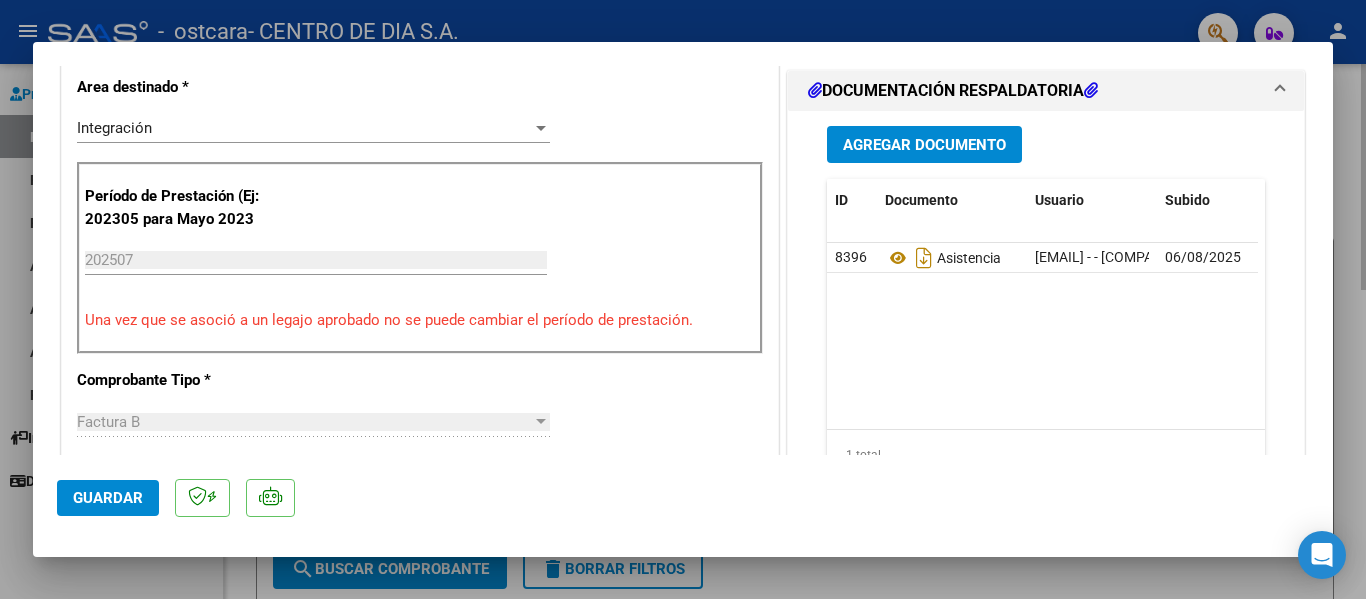 click at bounding box center [683, 299] 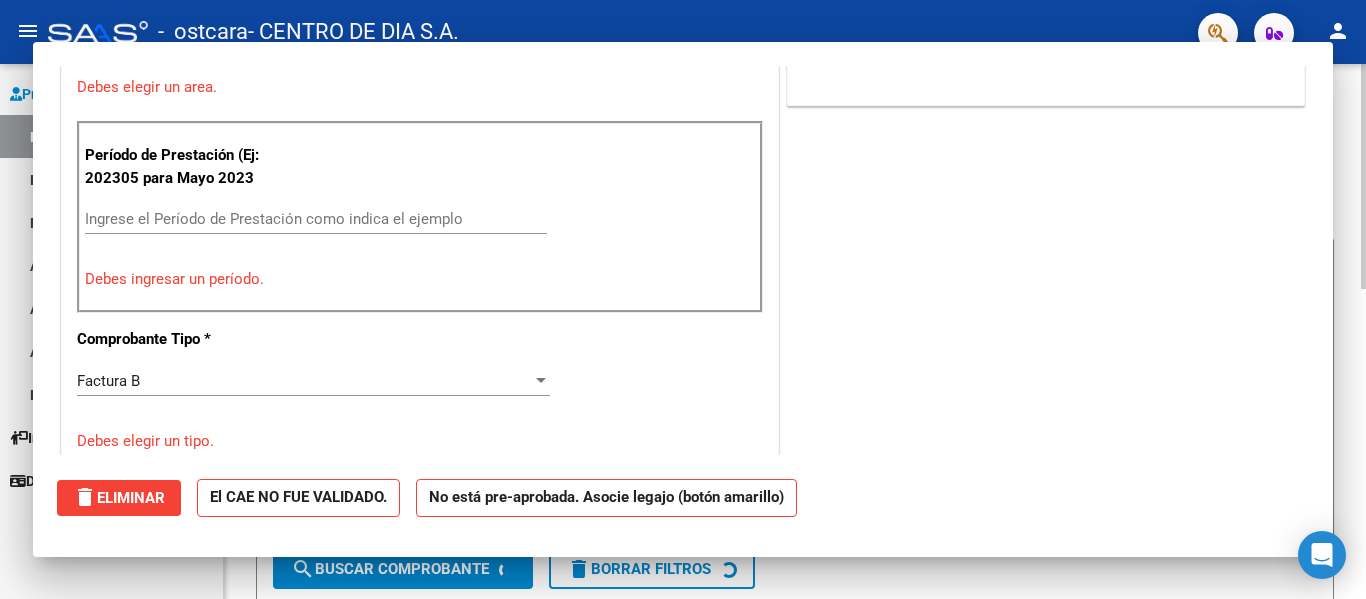 scroll, scrollTop: 0, scrollLeft: 0, axis: both 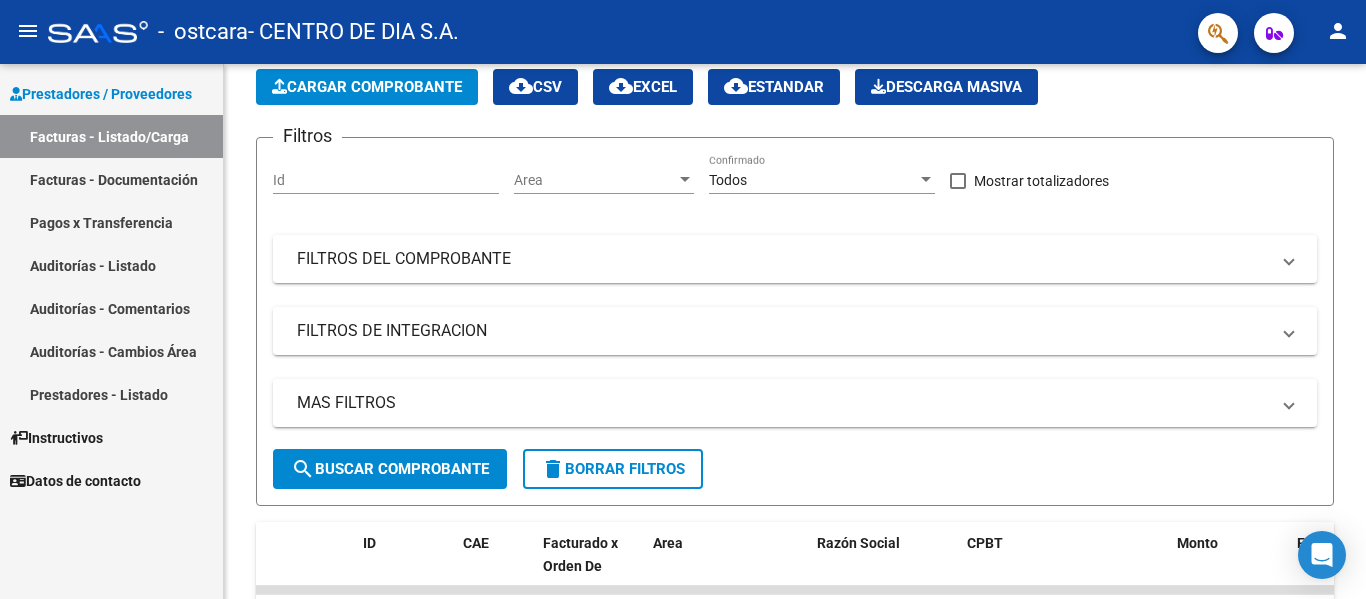 click on "Facturas - Documentación" at bounding box center [111, 179] 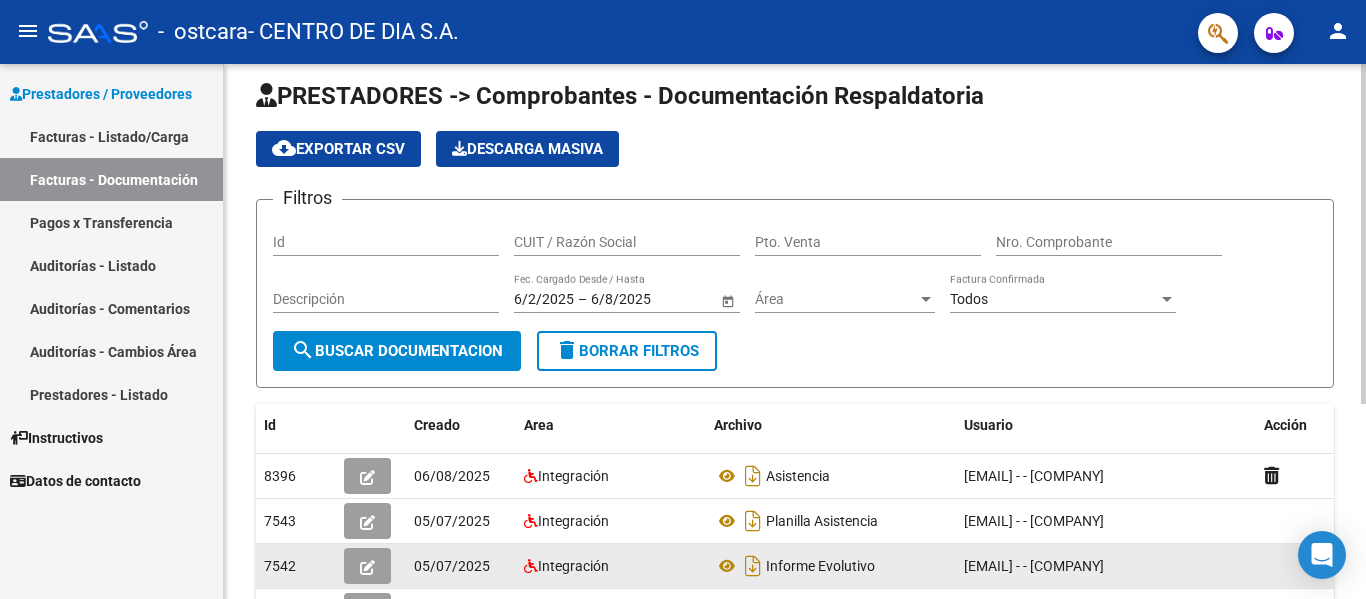 scroll, scrollTop: 0, scrollLeft: 0, axis: both 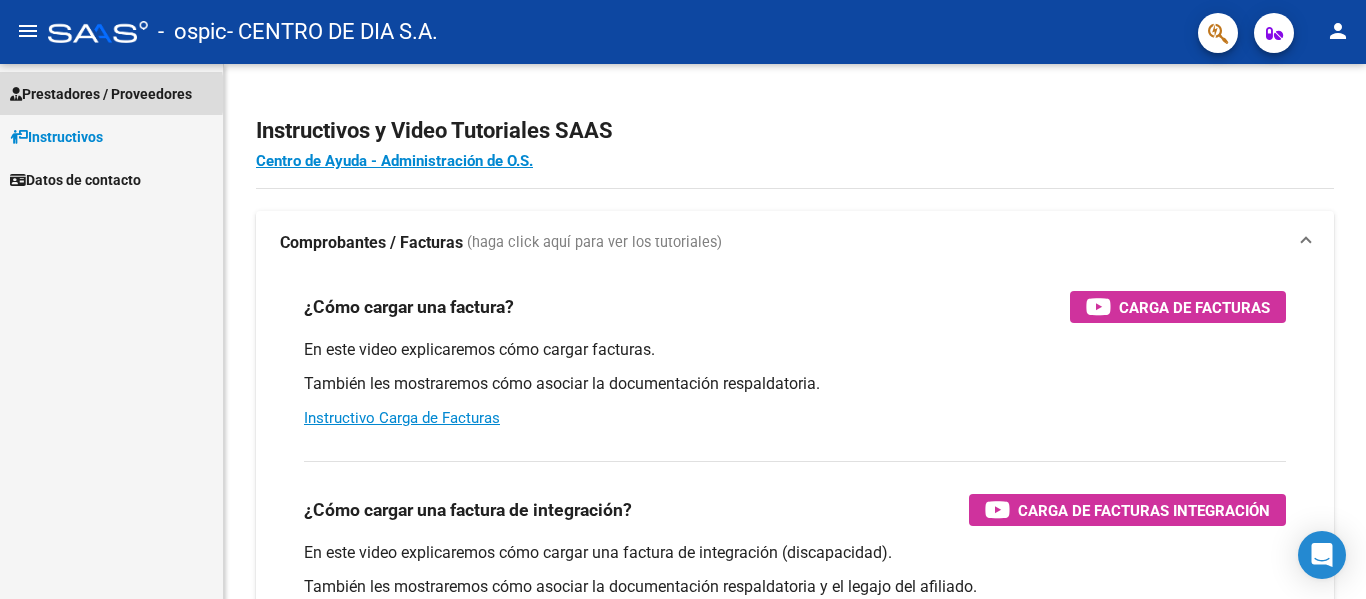 click on "Prestadores / Proveedores" at bounding box center [101, 94] 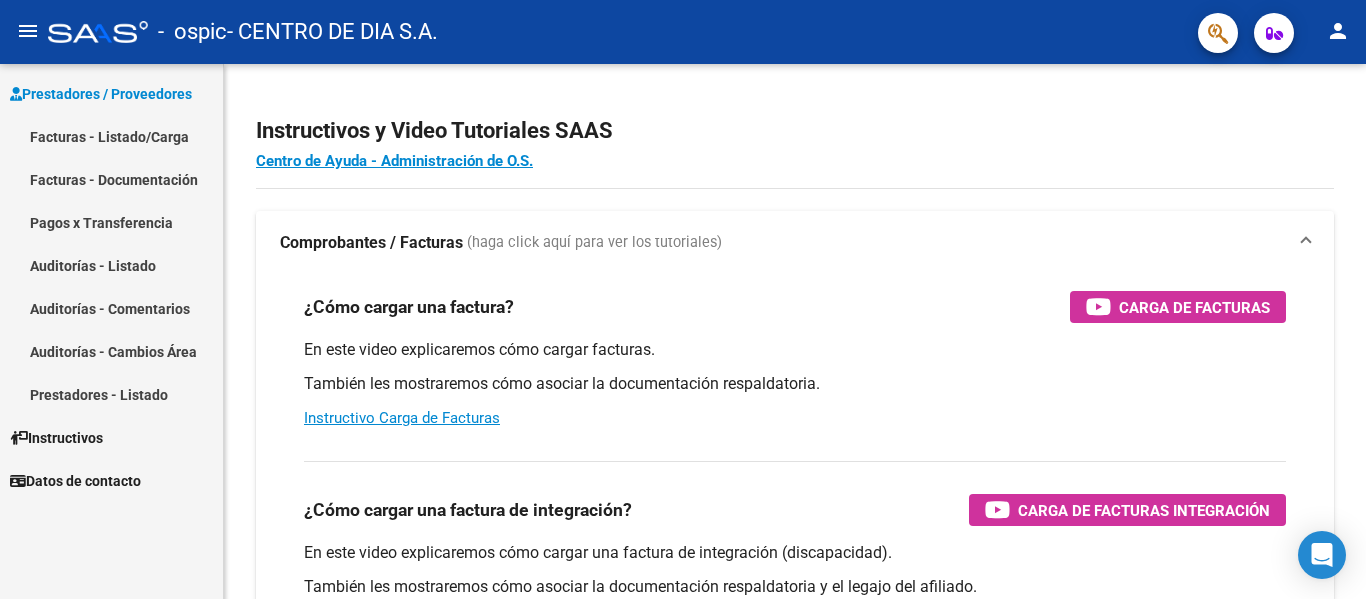 click on "Facturas - Listado/Carga" at bounding box center (111, 136) 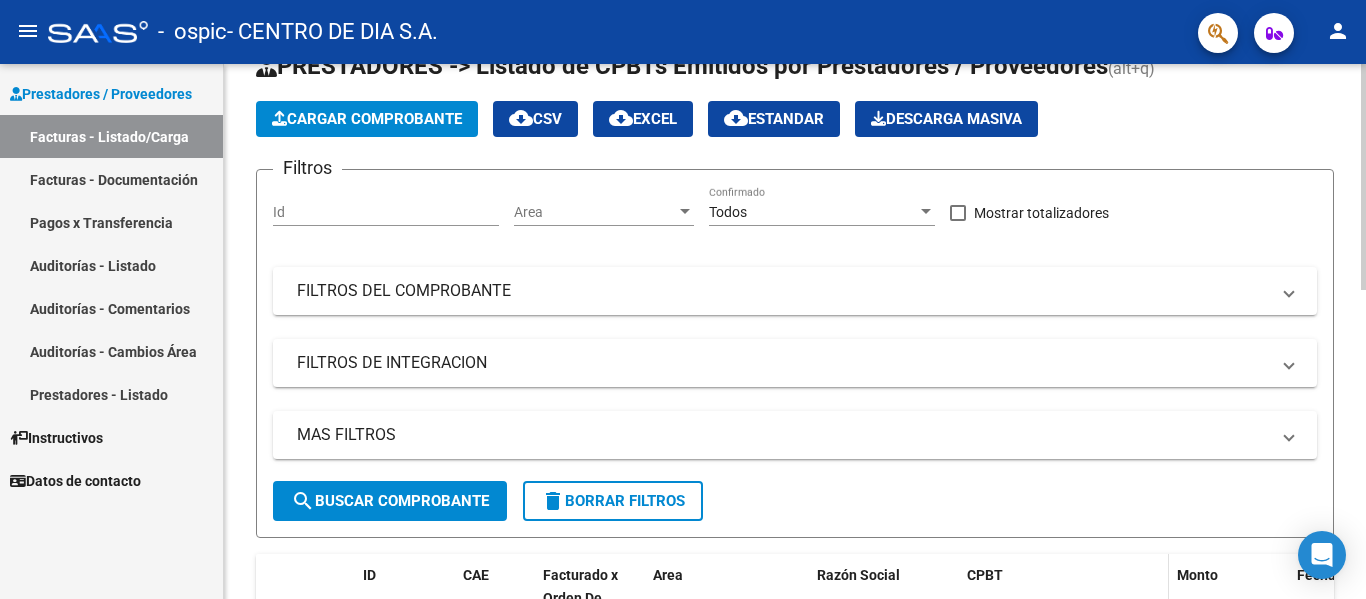 scroll, scrollTop: 0, scrollLeft: 0, axis: both 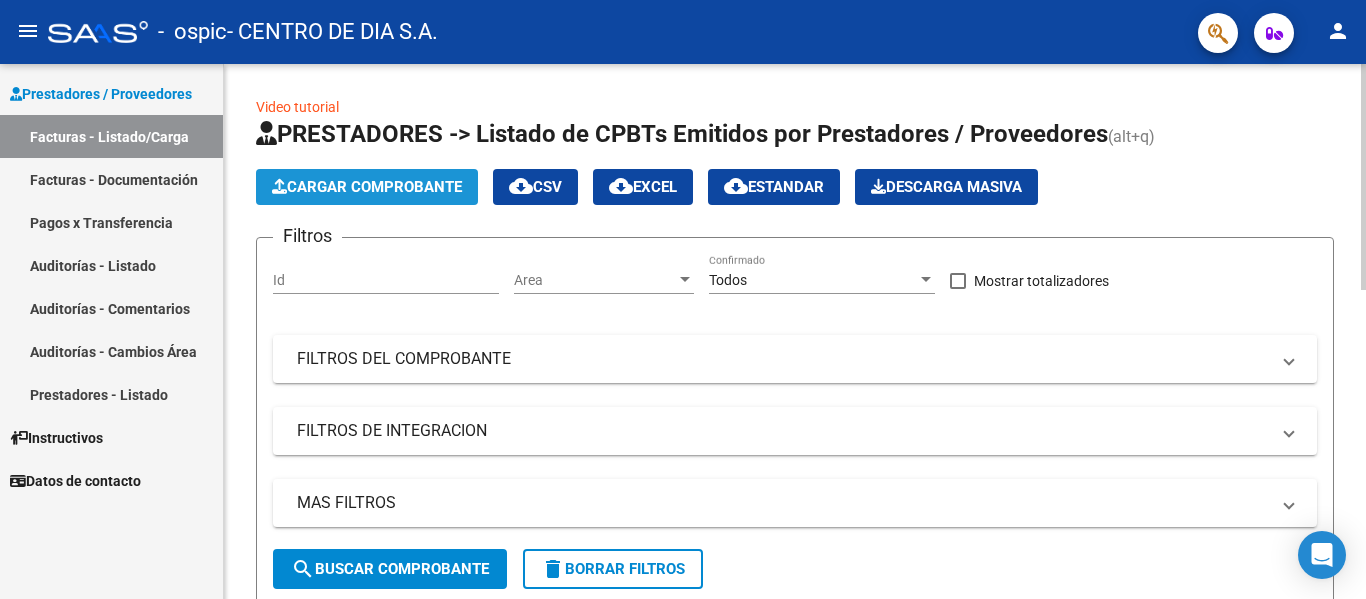 click on "Cargar Comprobante" 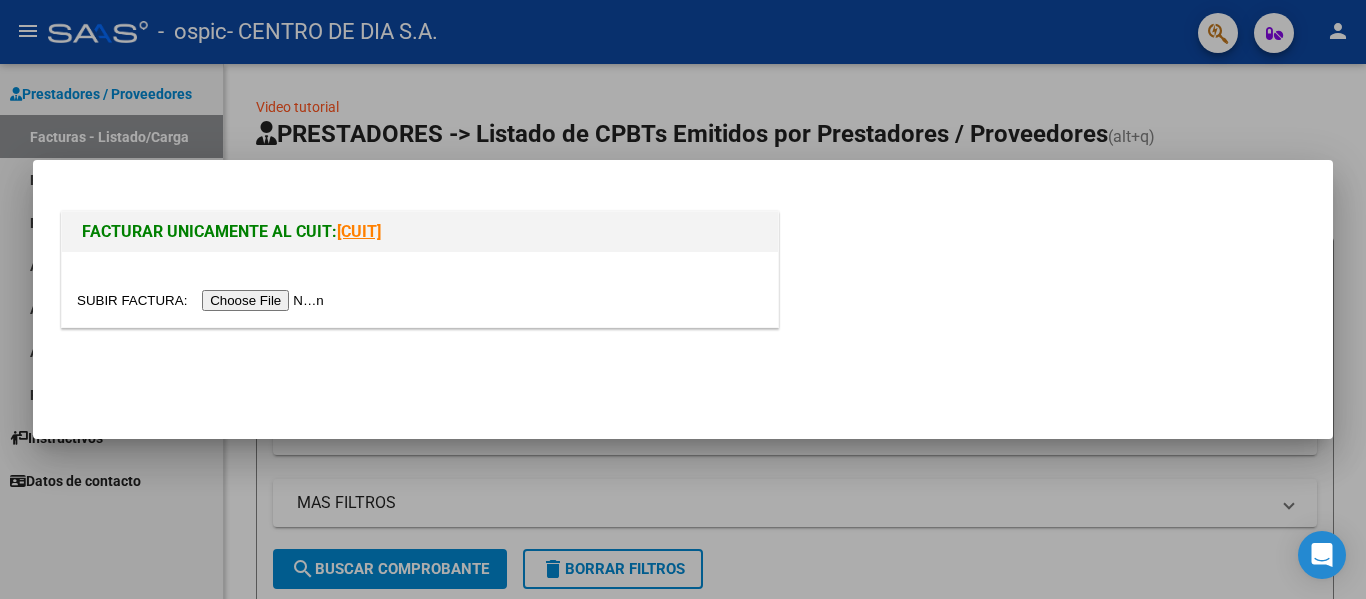 click at bounding box center (203, 300) 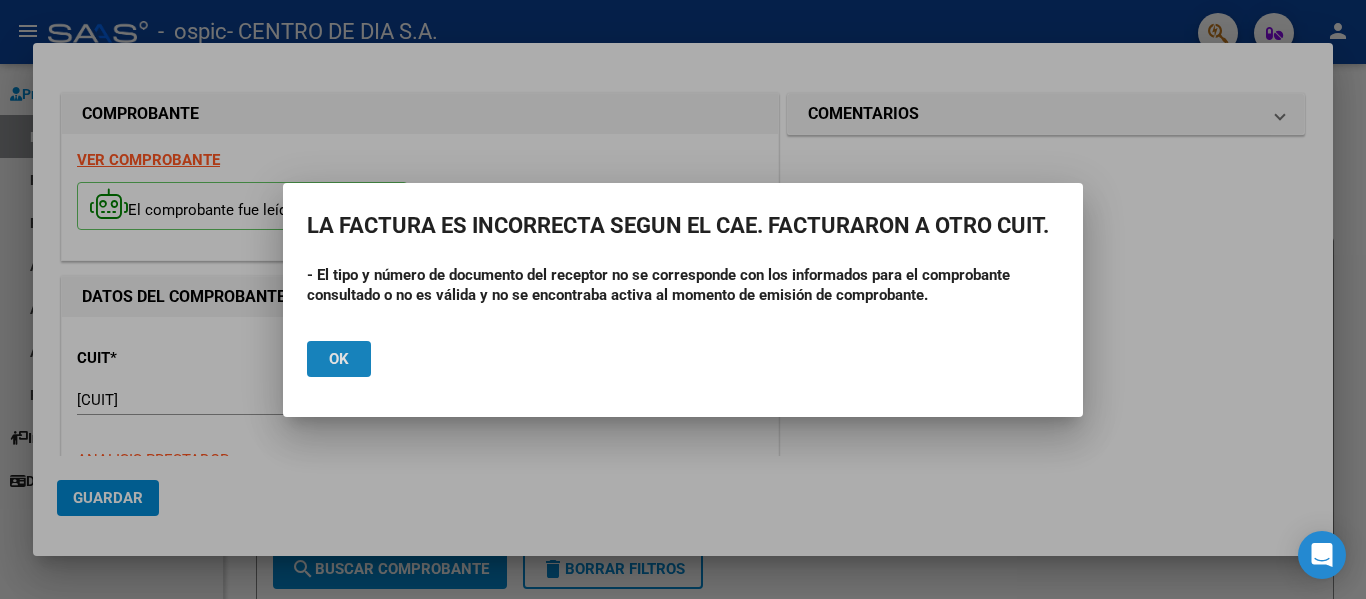 click on "Ok" 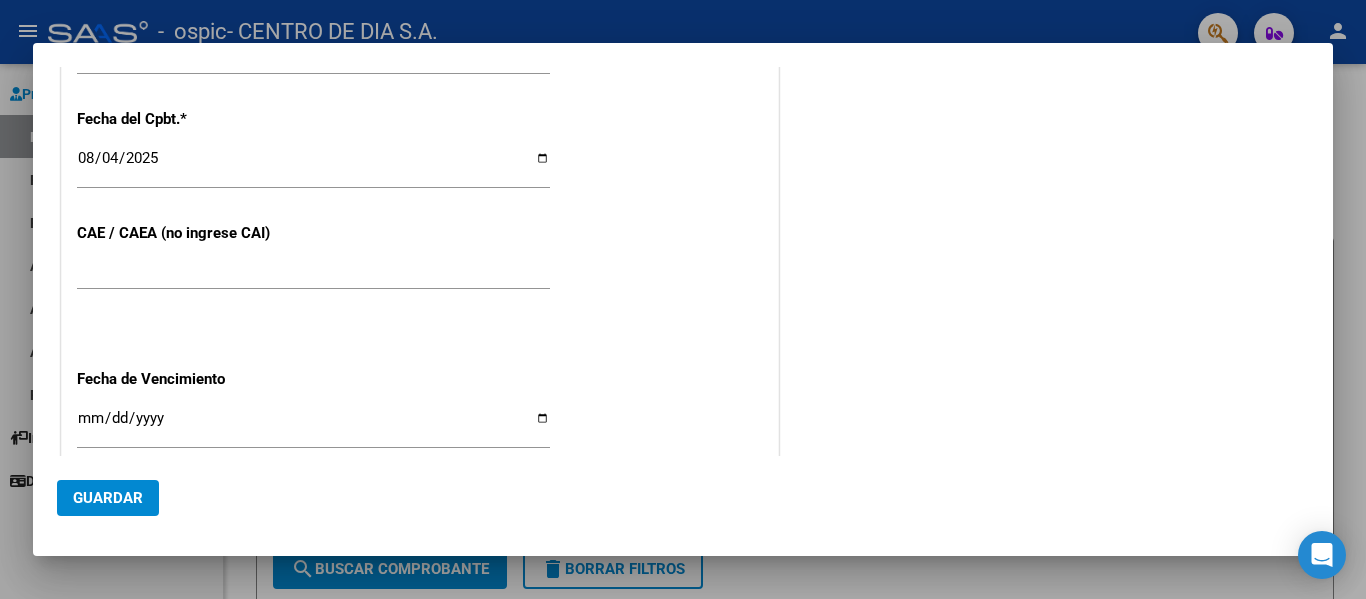 scroll, scrollTop: 1200, scrollLeft: 0, axis: vertical 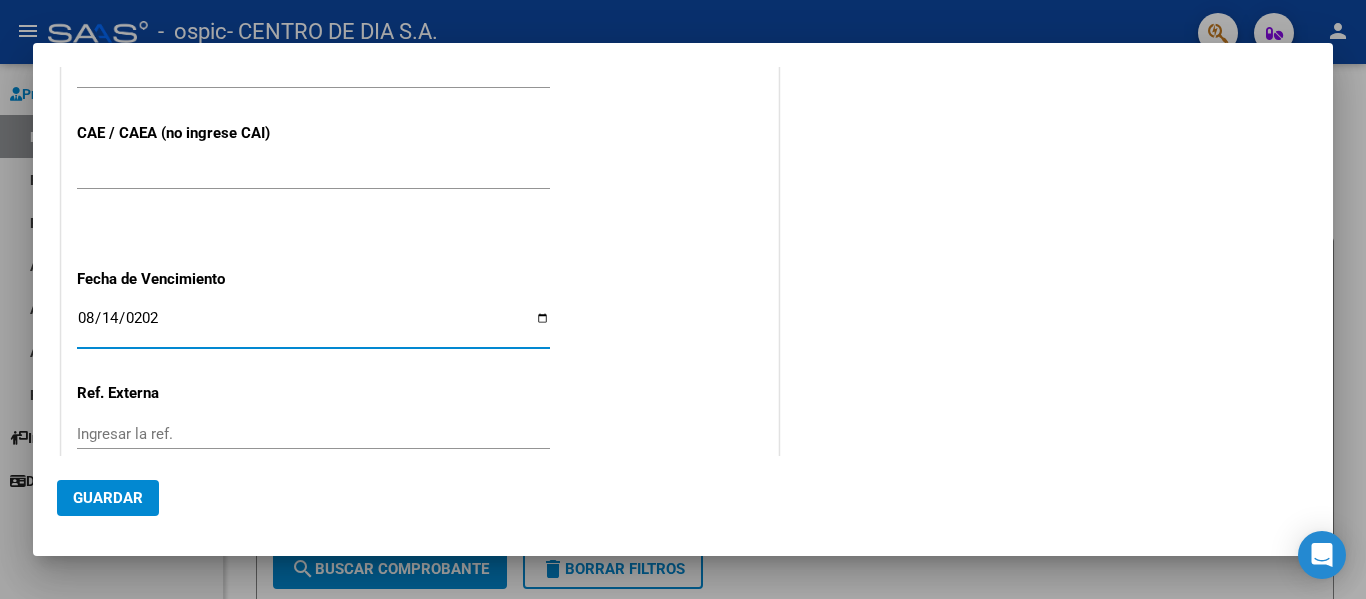 type on "2025-08-14" 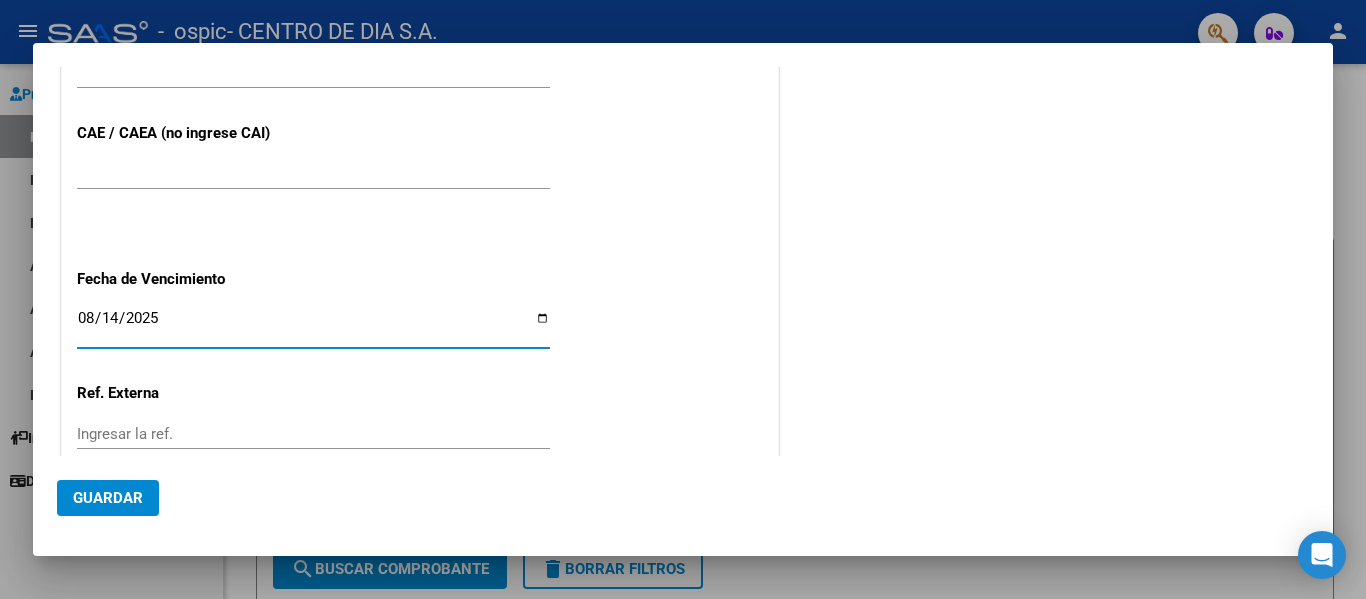 click on "CUIT  *   30-71205274-7 Ingresar CUIT  ANALISIS PRESTADOR  Area destinado * Integración Seleccionar Area Luego de guardar debe preaprobar la factura asociandola a un legajo de integración y subir la documentación respaldatoria (planilla de asistencia o ddjj para período de aislamiento)  Período de Prestación (Ej: 202305 para Mayo 2023    Ingrese el Período de Prestación como indica el ejemplo   Comprobante Tipo * Factura A Seleccionar Tipo Punto de Venta  *   10 Ingresar el Nro.  Número  *   112 Ingresar el Nro.  Monto  *   $ 475.830,36 Ingresar el monto  Fecha del Cpbt.  *   2025-08-04 Ingresar la fecha  CAE / CAEA (no ingrese CAI)    75317895126705 Ingresar el CAE o CAEA (no ingrese CAI)  Fecha de Vencimiento    2025-08-14 Ingresar la fecha  Ref. Externa    Ingresar la ref.  N° Liquidación    Ingresar el N° Liquidación" at bounding box center (420, -150) 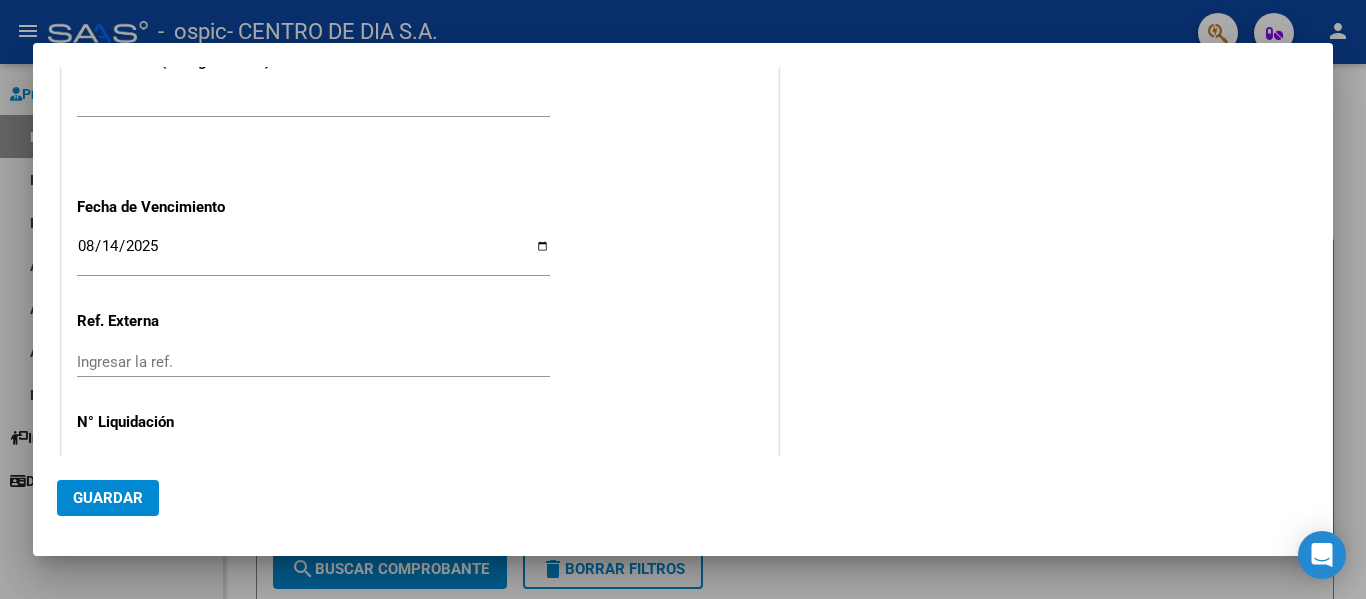 scroll, scrollTop: 1333, scrollLeft: 0, axis: vertical 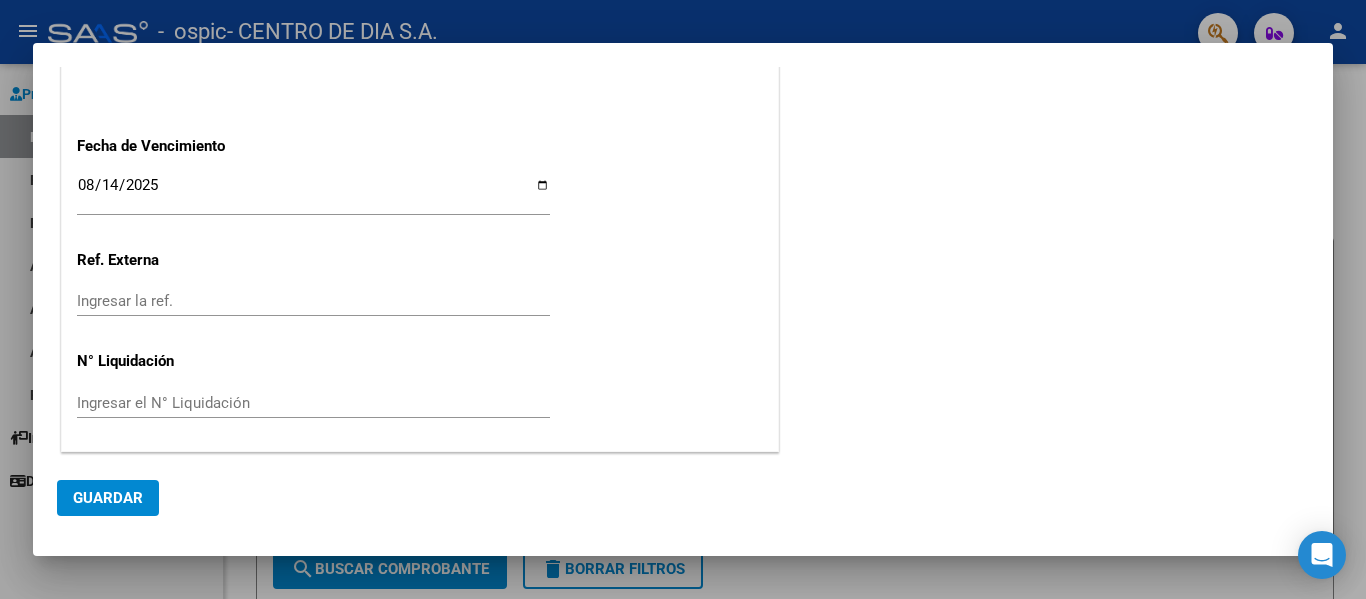 click on "Guardar" 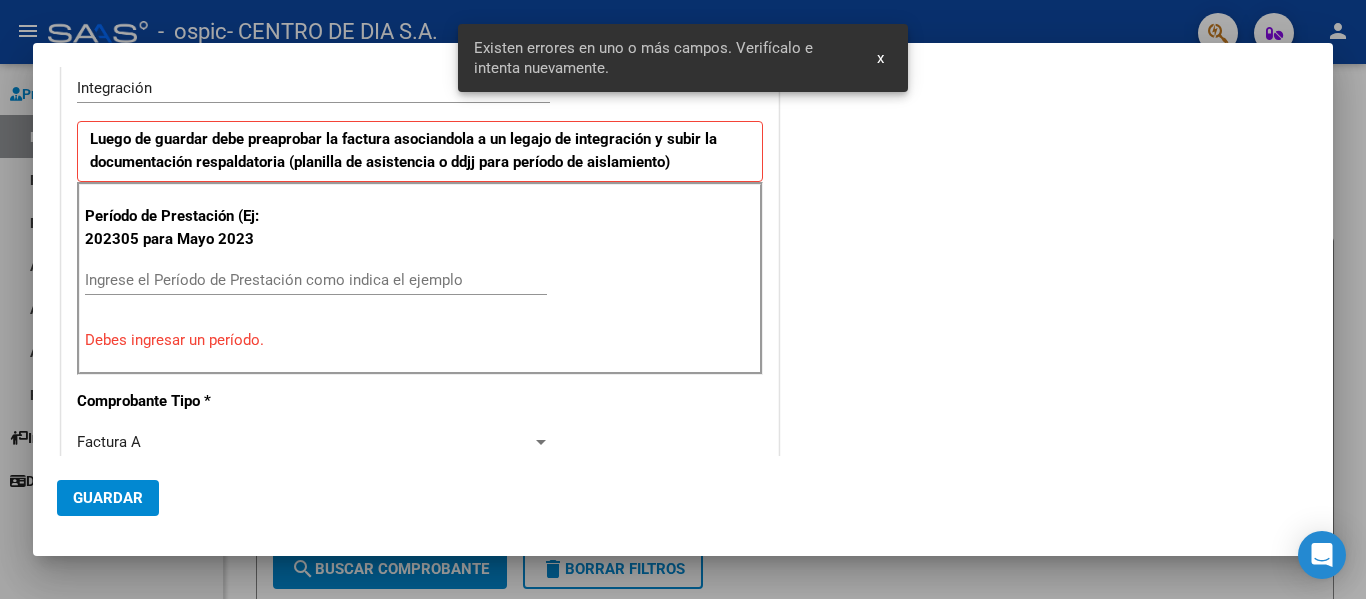 scroll, scrollTop: 464, scrollLeft: 0, axis: vertical 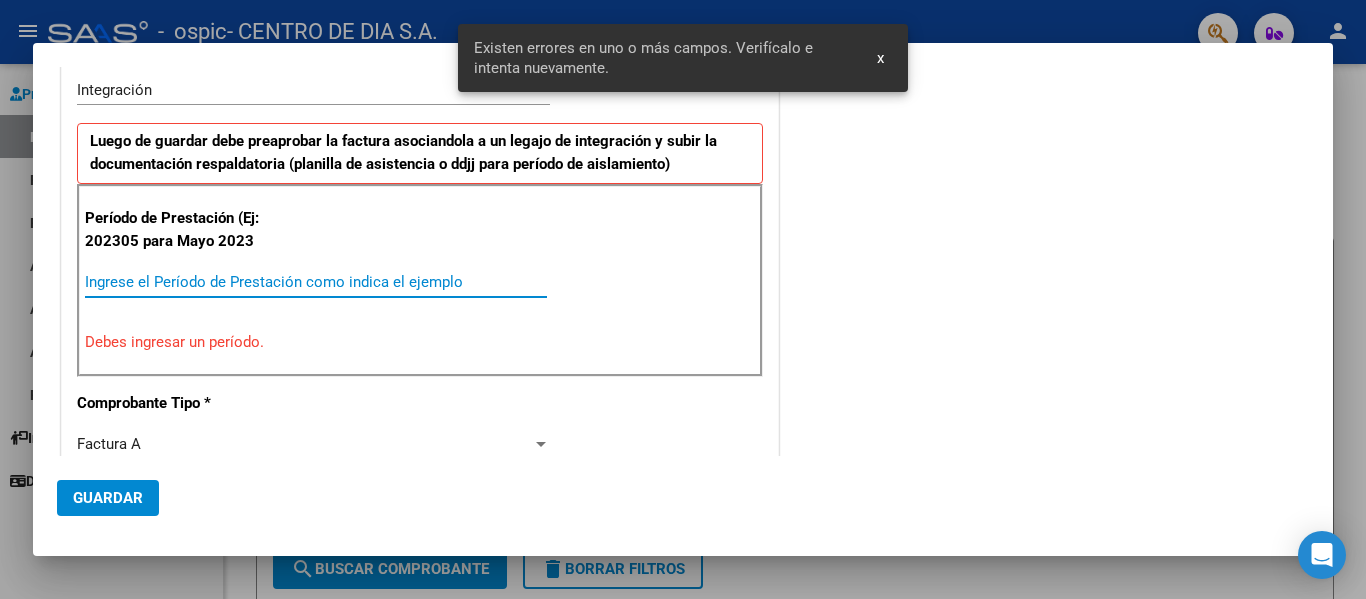click on "Ingrese el Período de Prestación como indica el ejemplo" at bounding box center [316, 282] 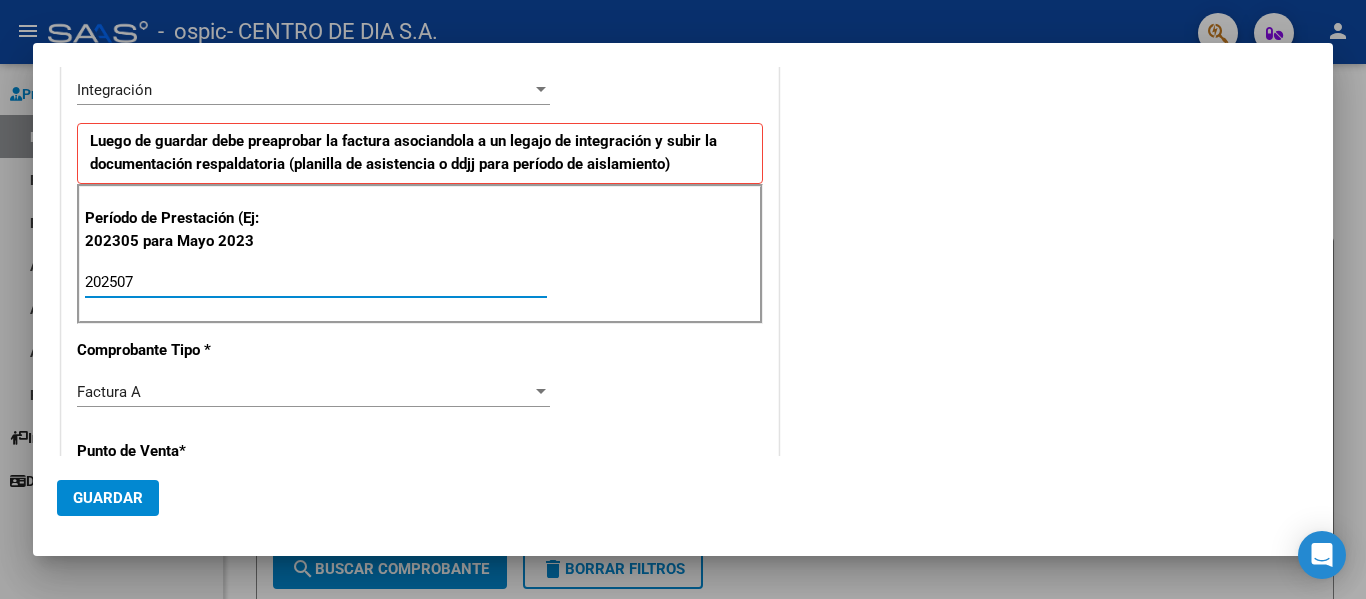 type on "202507" 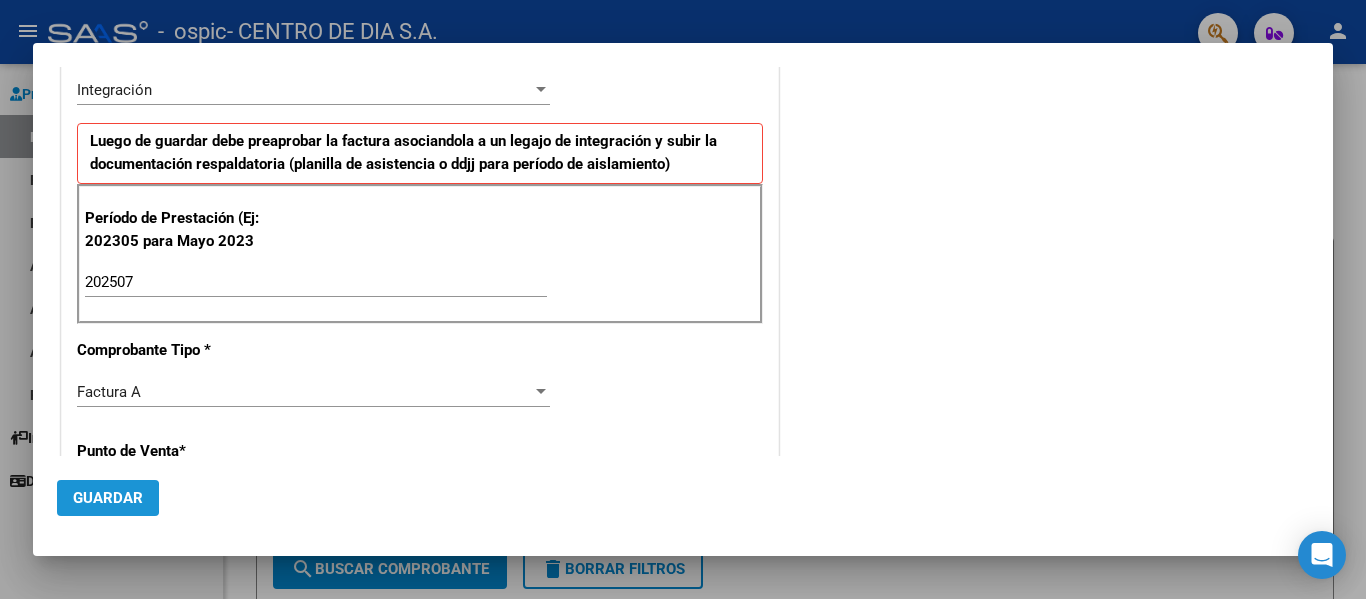 click on "Guardar" 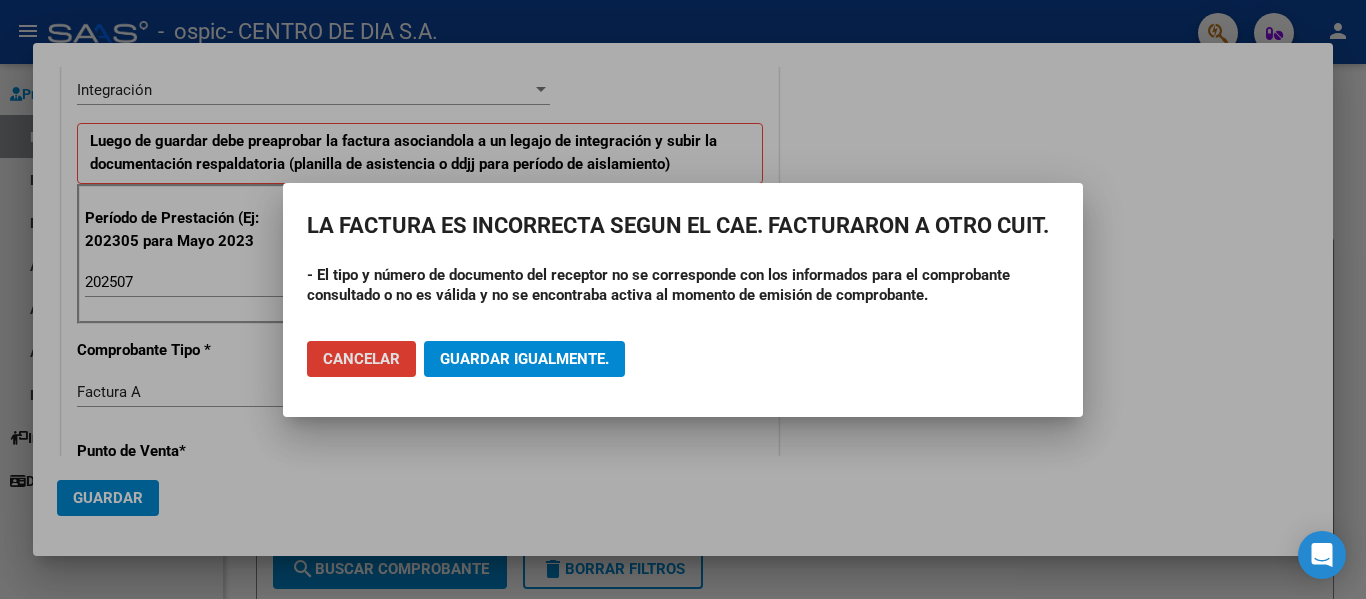 click on "Cancelar" 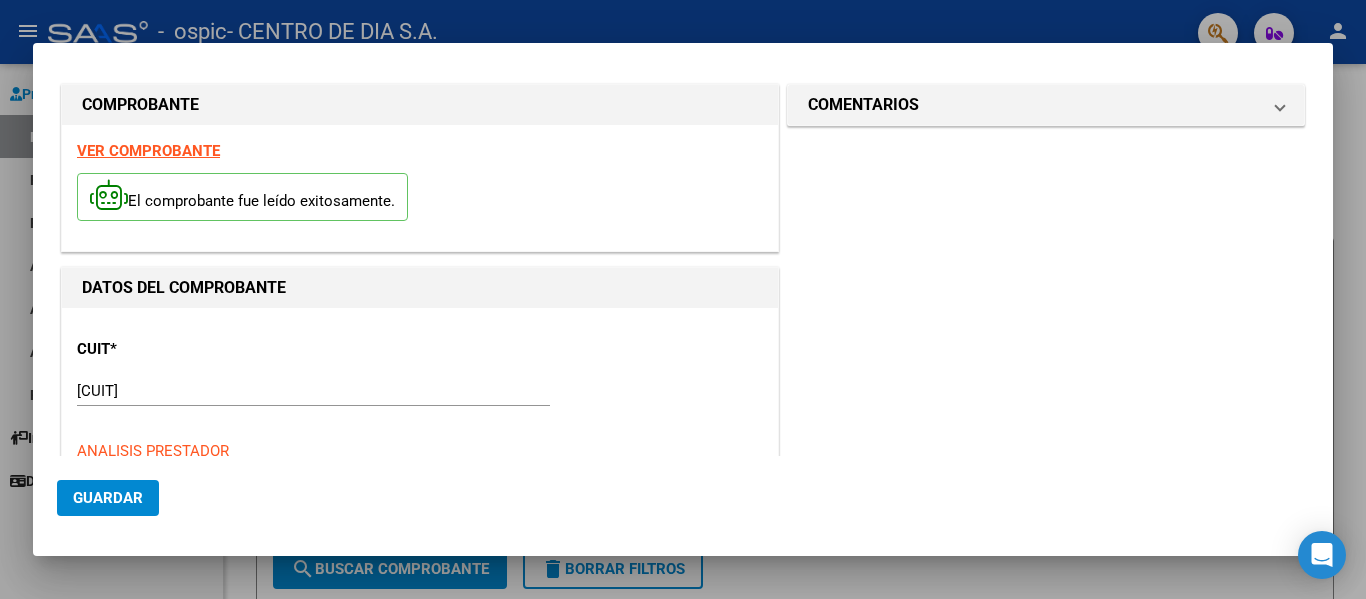 scroll, scrollTop: 0, scrollLeft: 0, axis: both 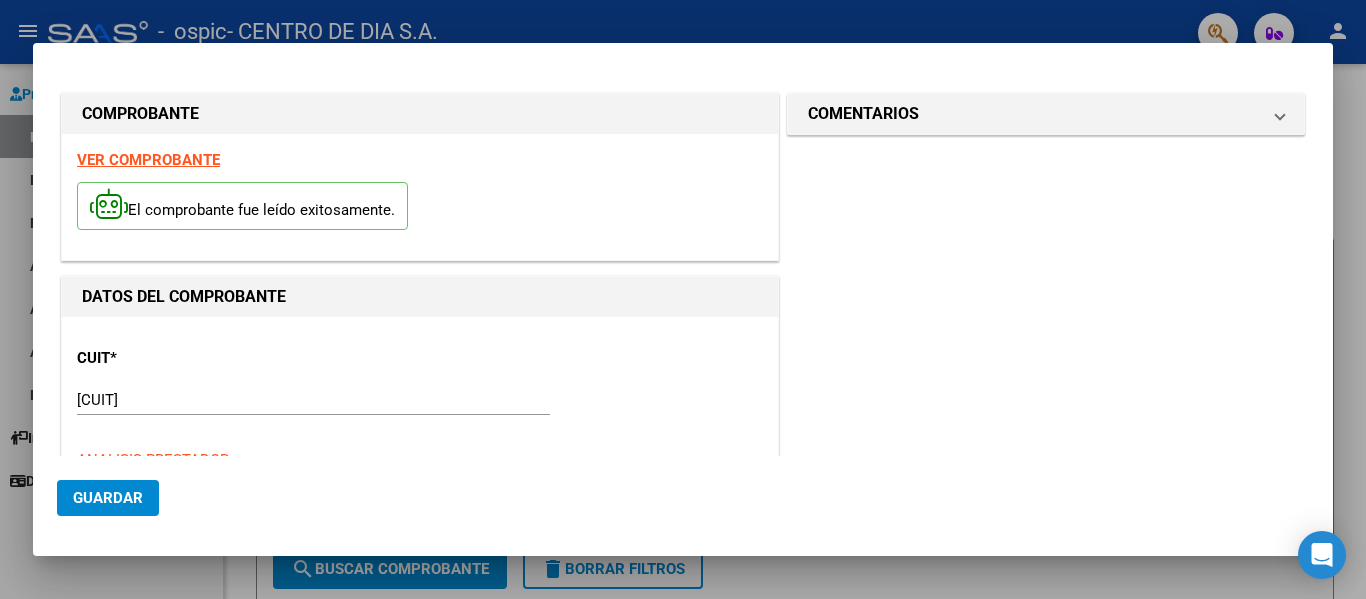 click at bounding box center (683, 299) 